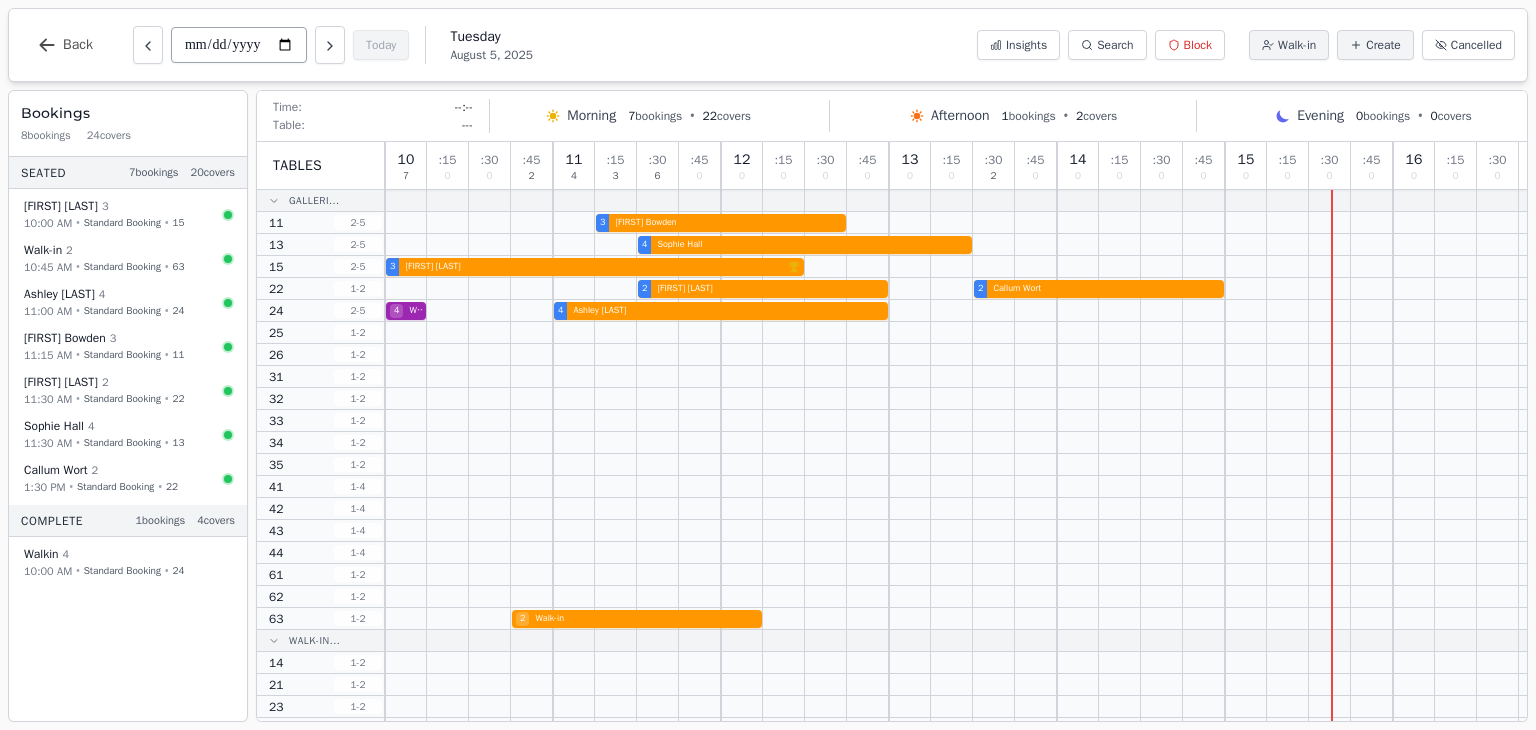 scroll, scrollTop: 0, scrollLeft: 0, axis: both 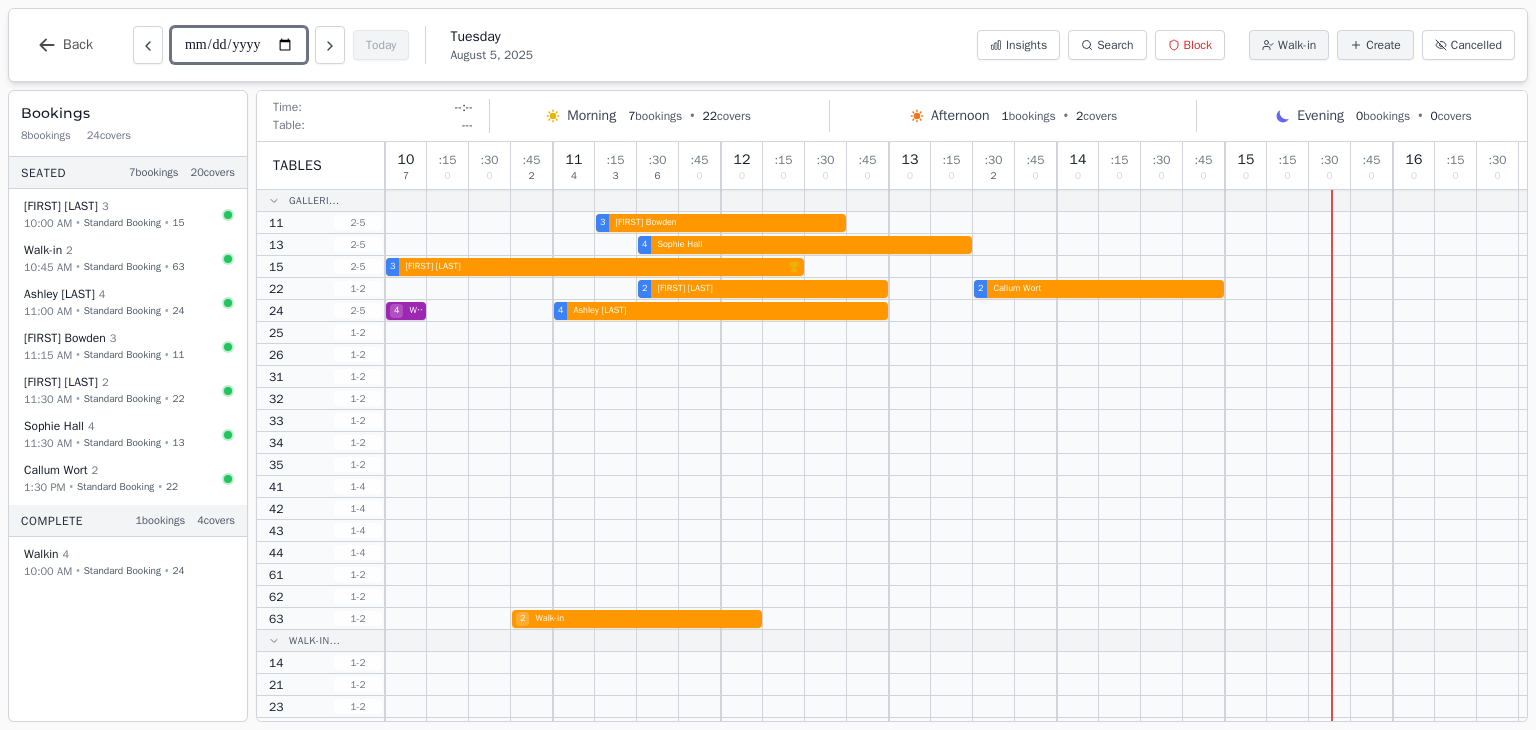 click on "**********" at bounding box center (239, 45) 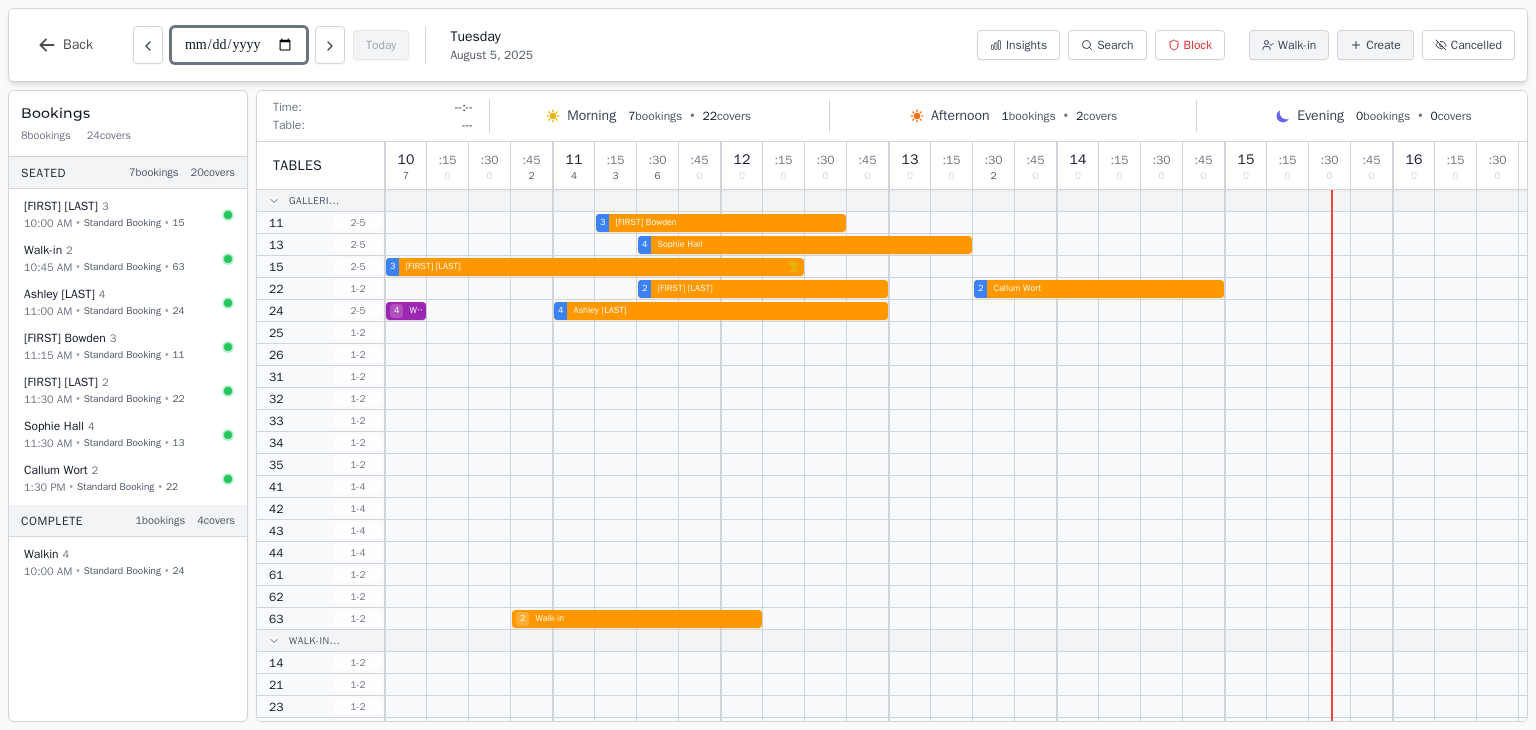 type on "**********" 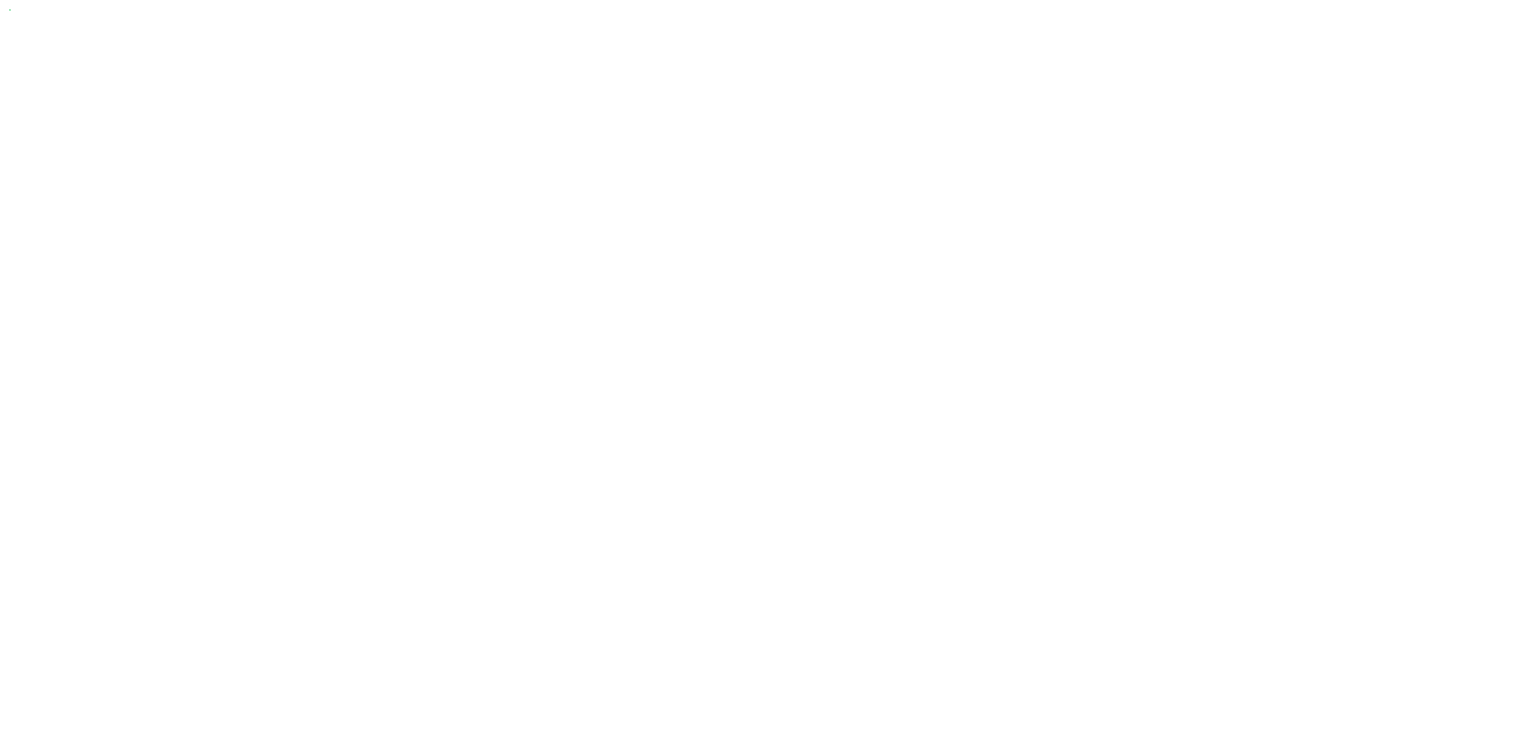 scroll, scrollTop: 0, scrollLeft: 0, axis: both 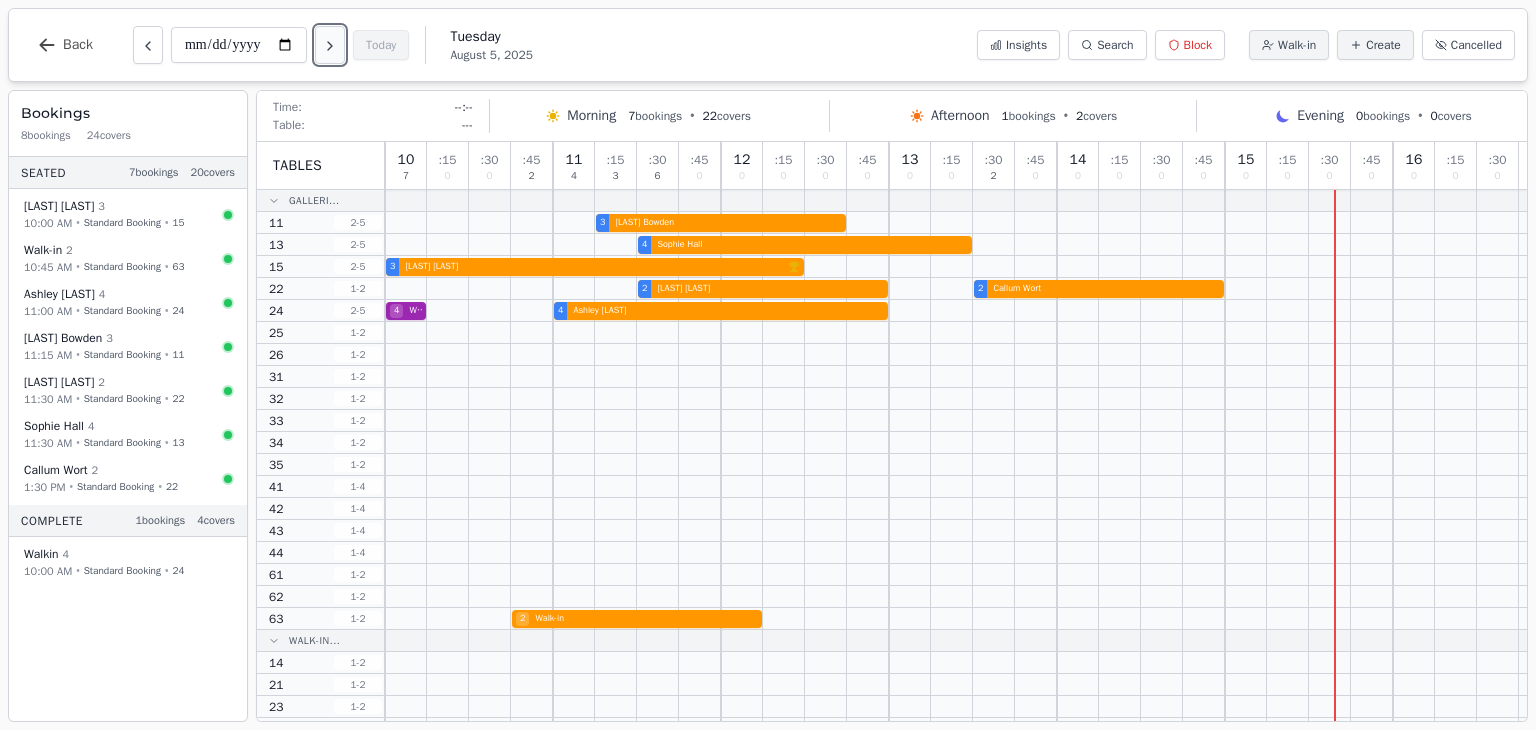 click 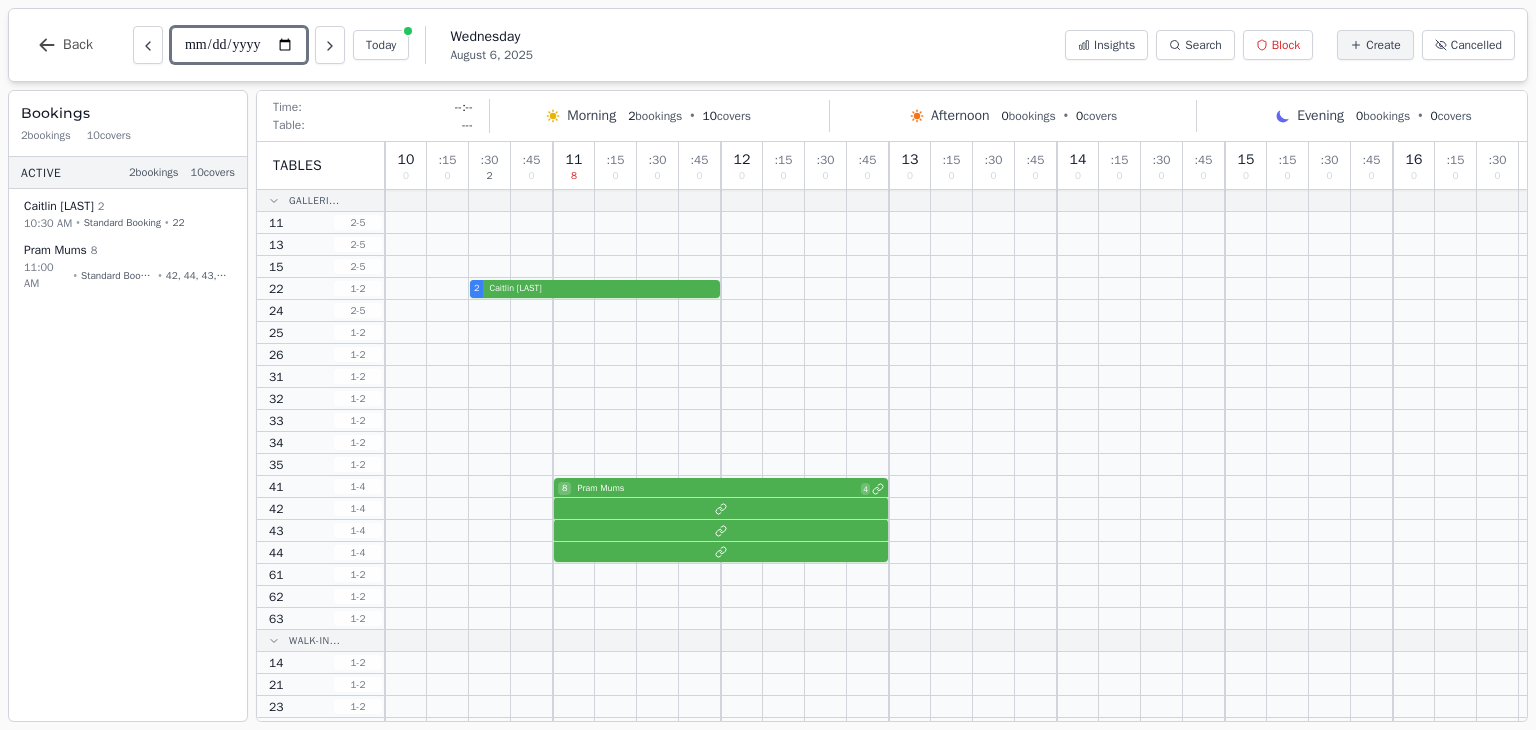 click on "**********" at bounding box center (239, 45) 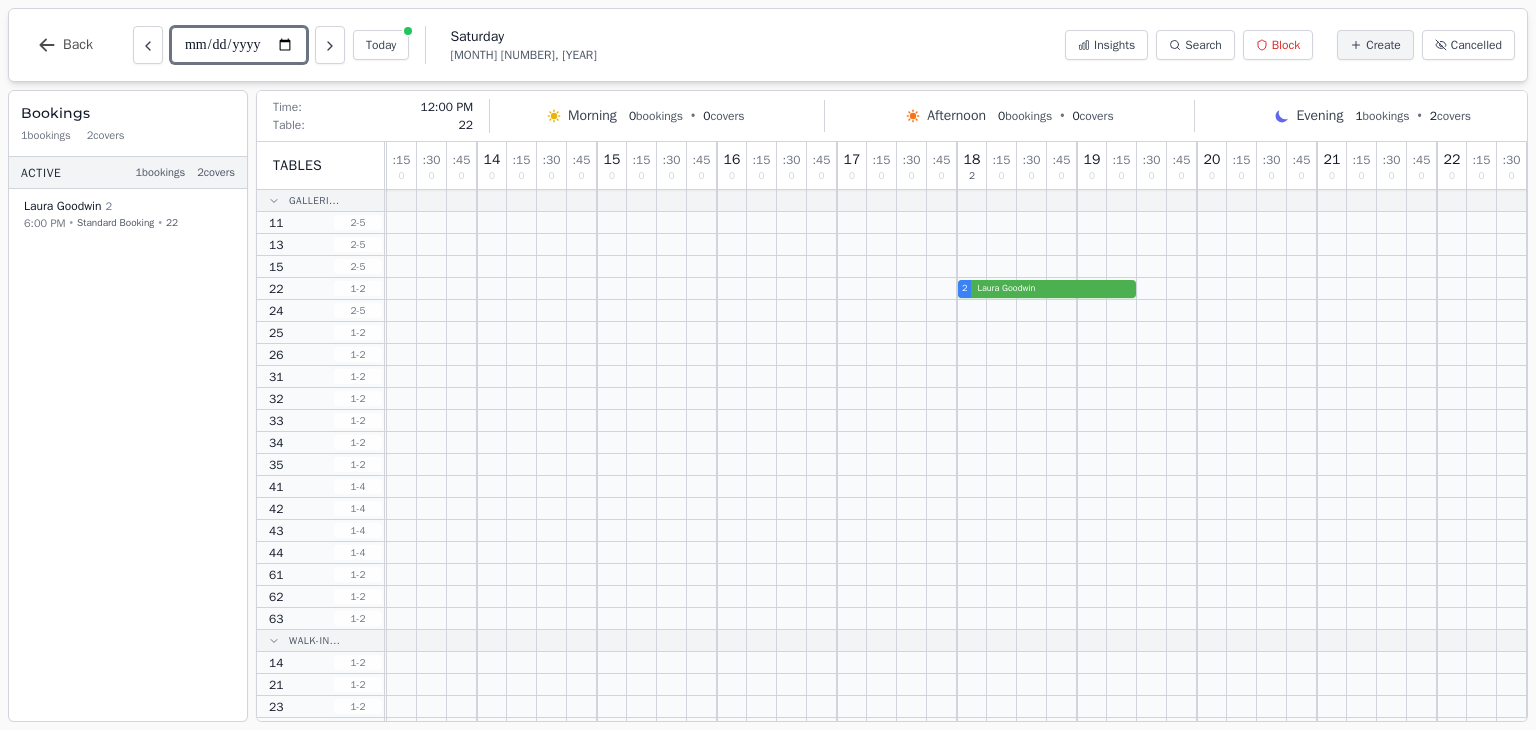 scroll, scrollTop: 0, scrollLeft: 0, axis: both 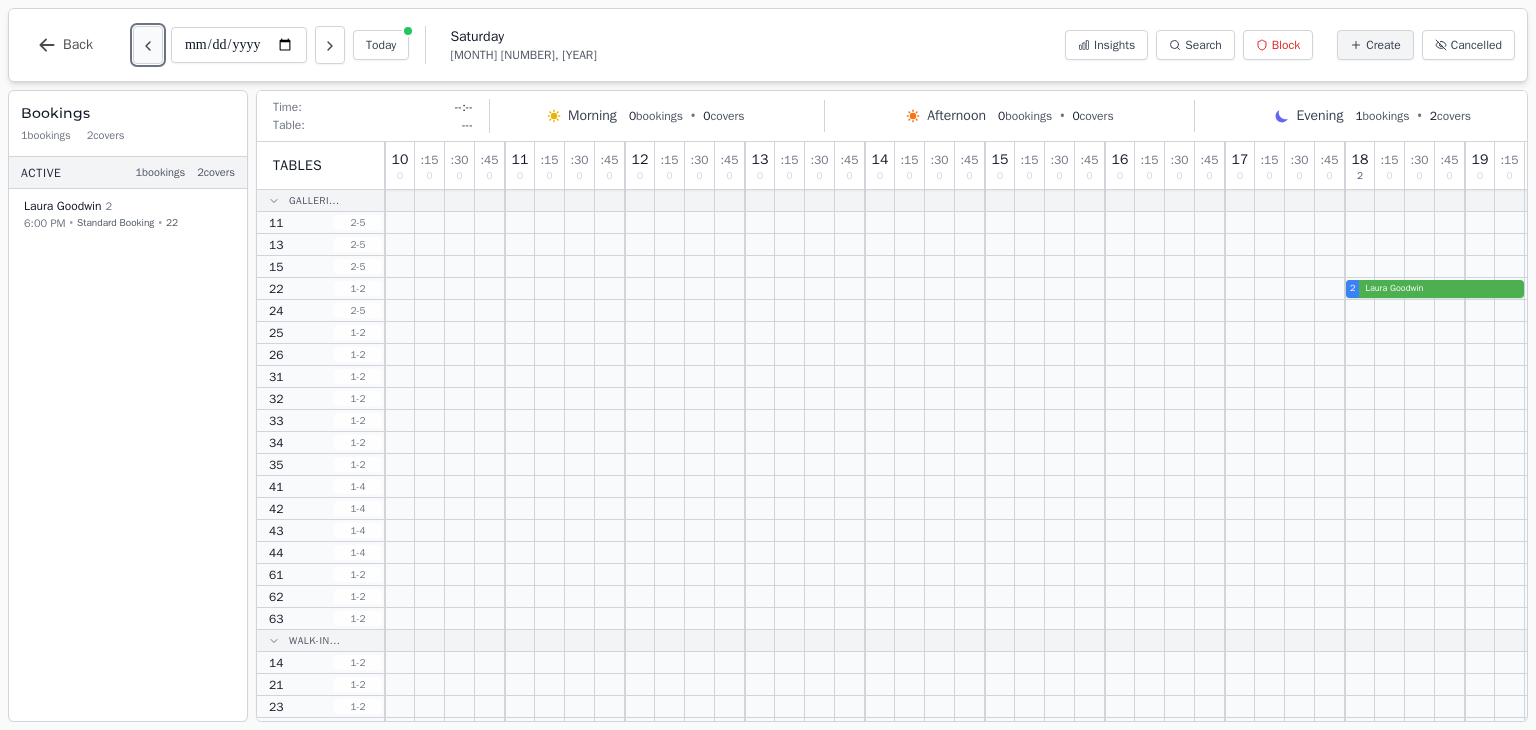 click at bounding box center (148, 45) 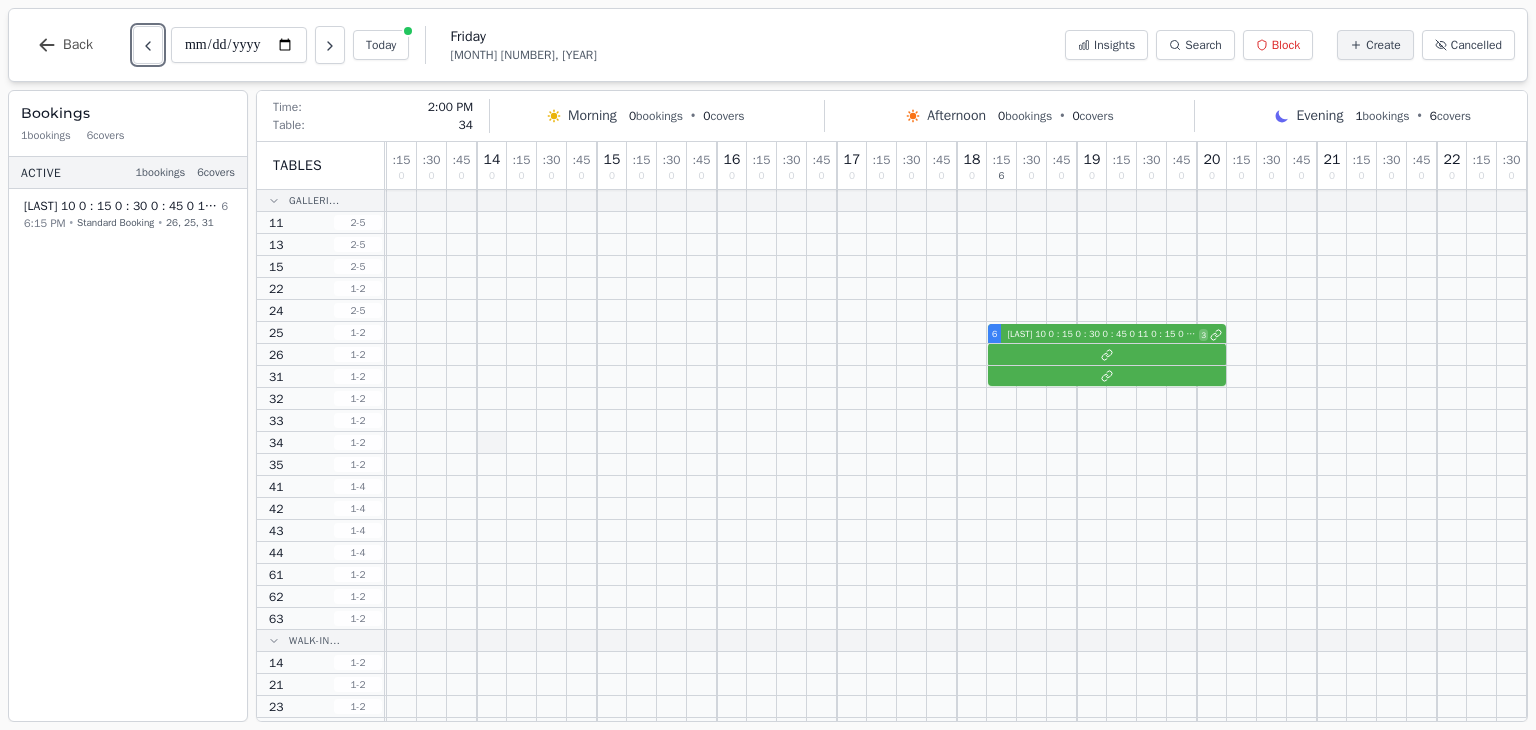 scroll, scrollTop: 0, scrollLeft: 0, axis: both 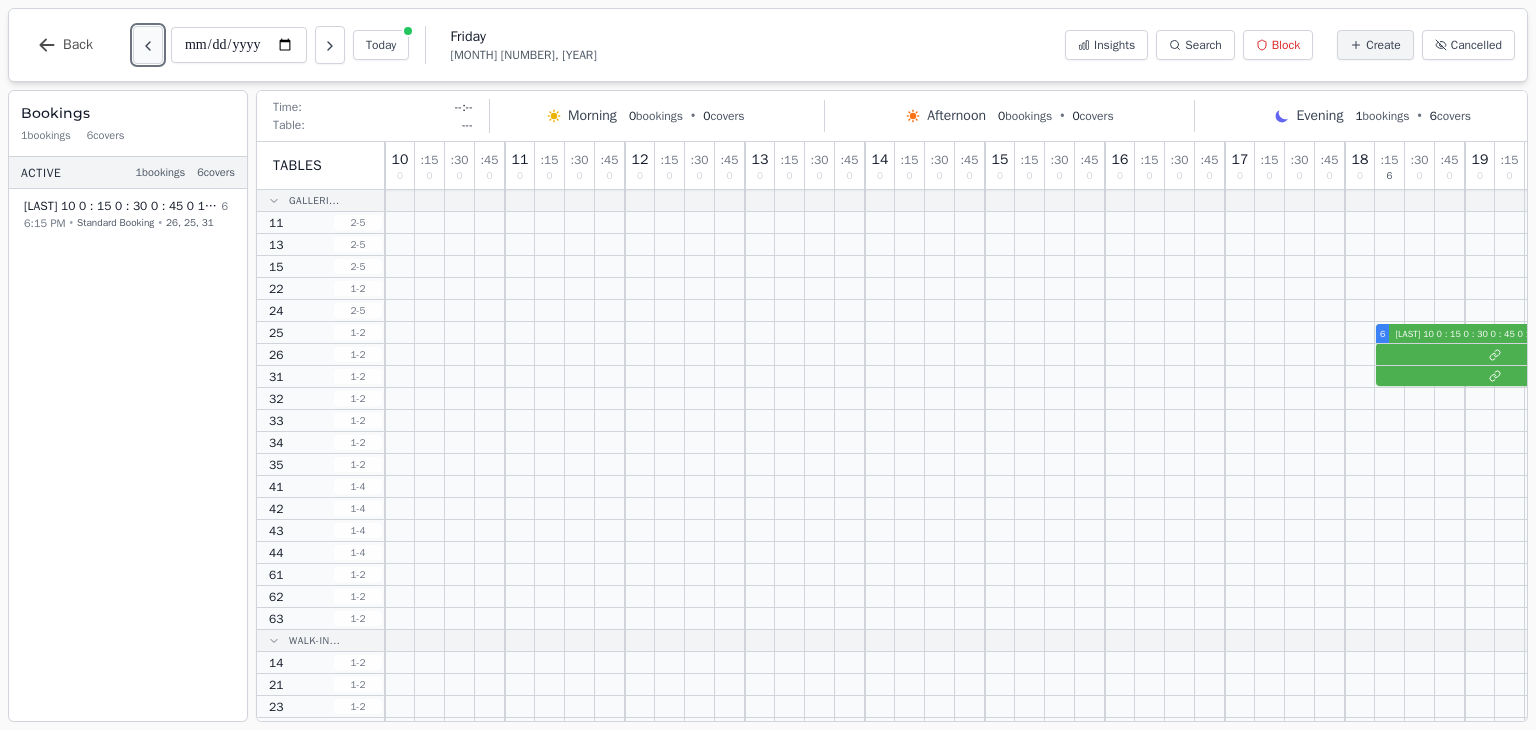click at bounding box center (148, 45) 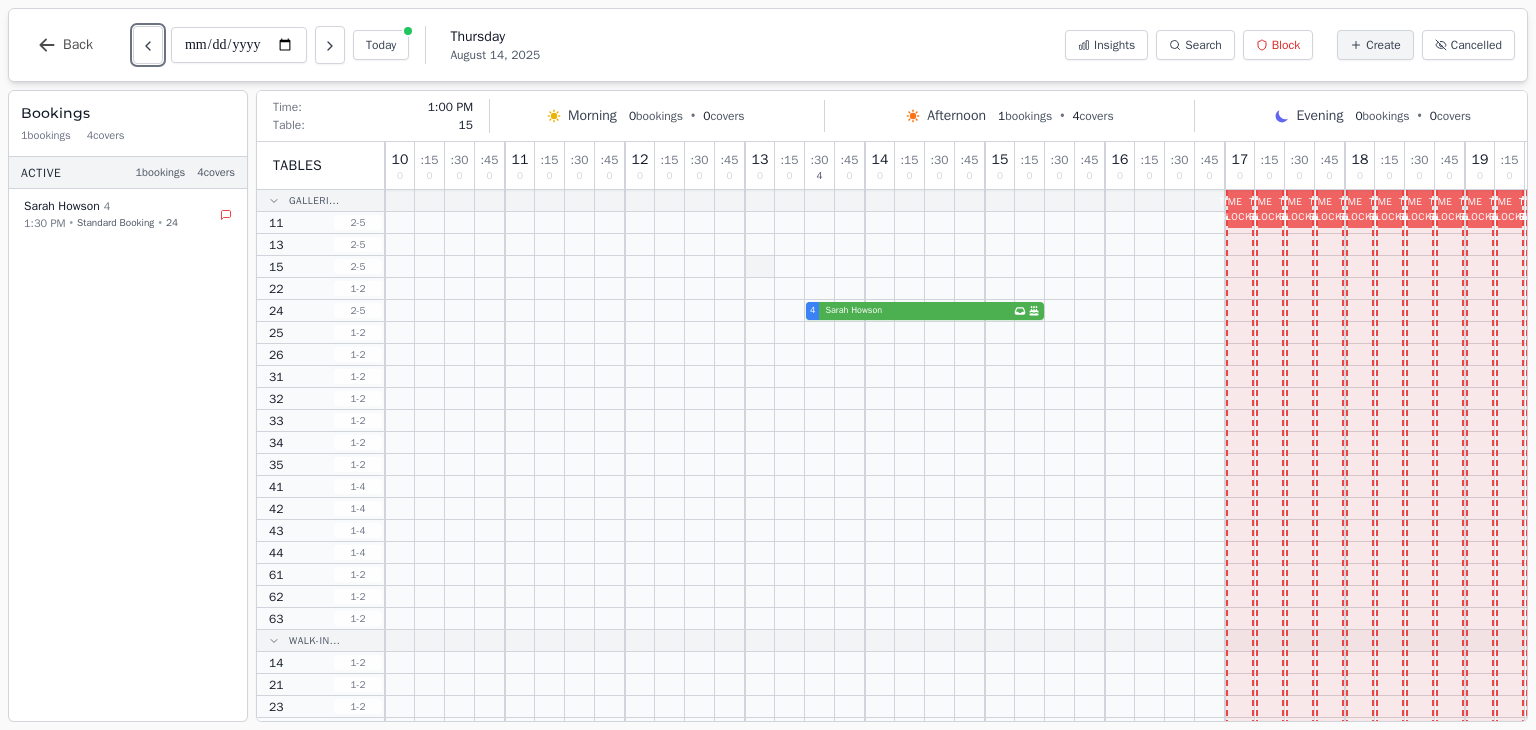 scroll, scrollTop: 0, scrollLeft: 388, axis: horizontal 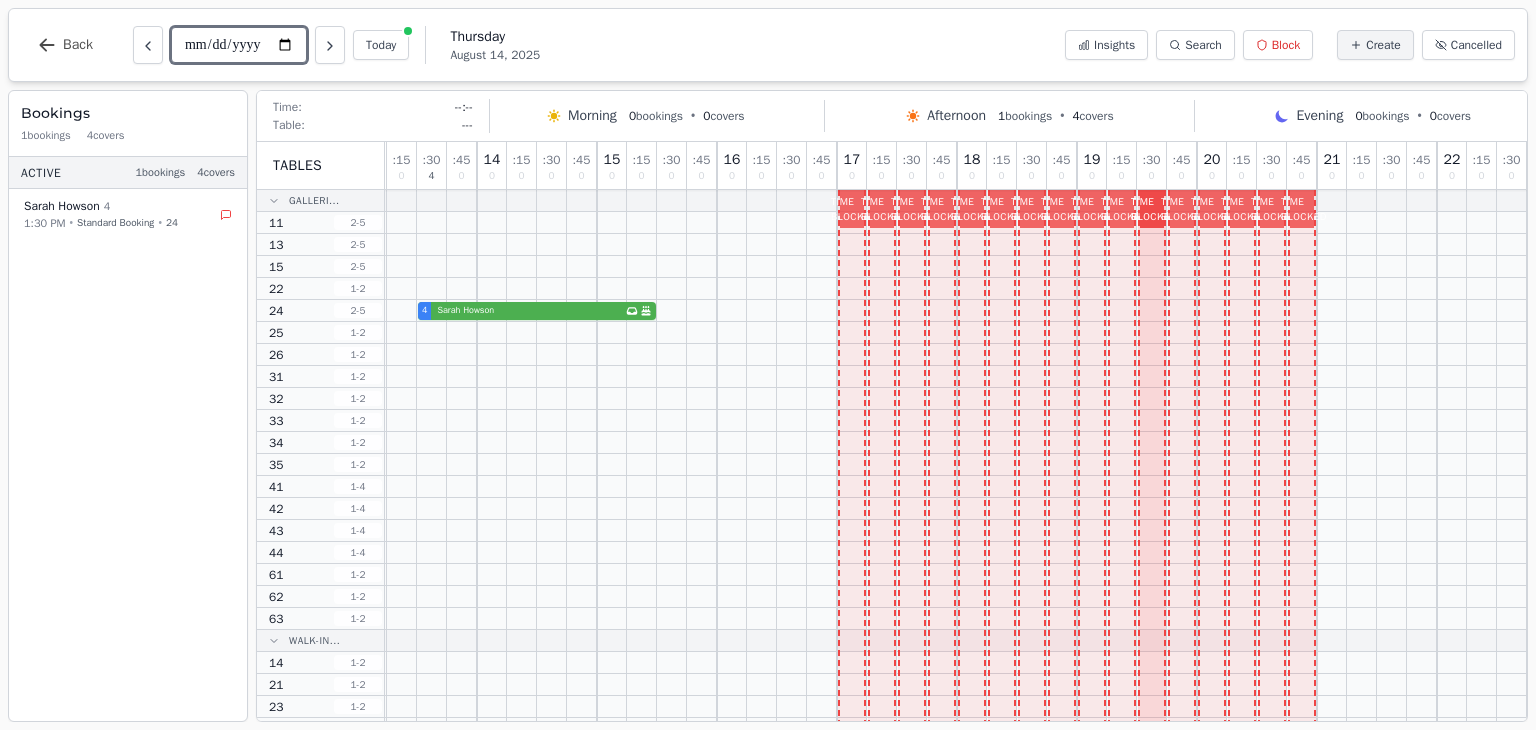 click on "**********" at bounding box center [239, 45] 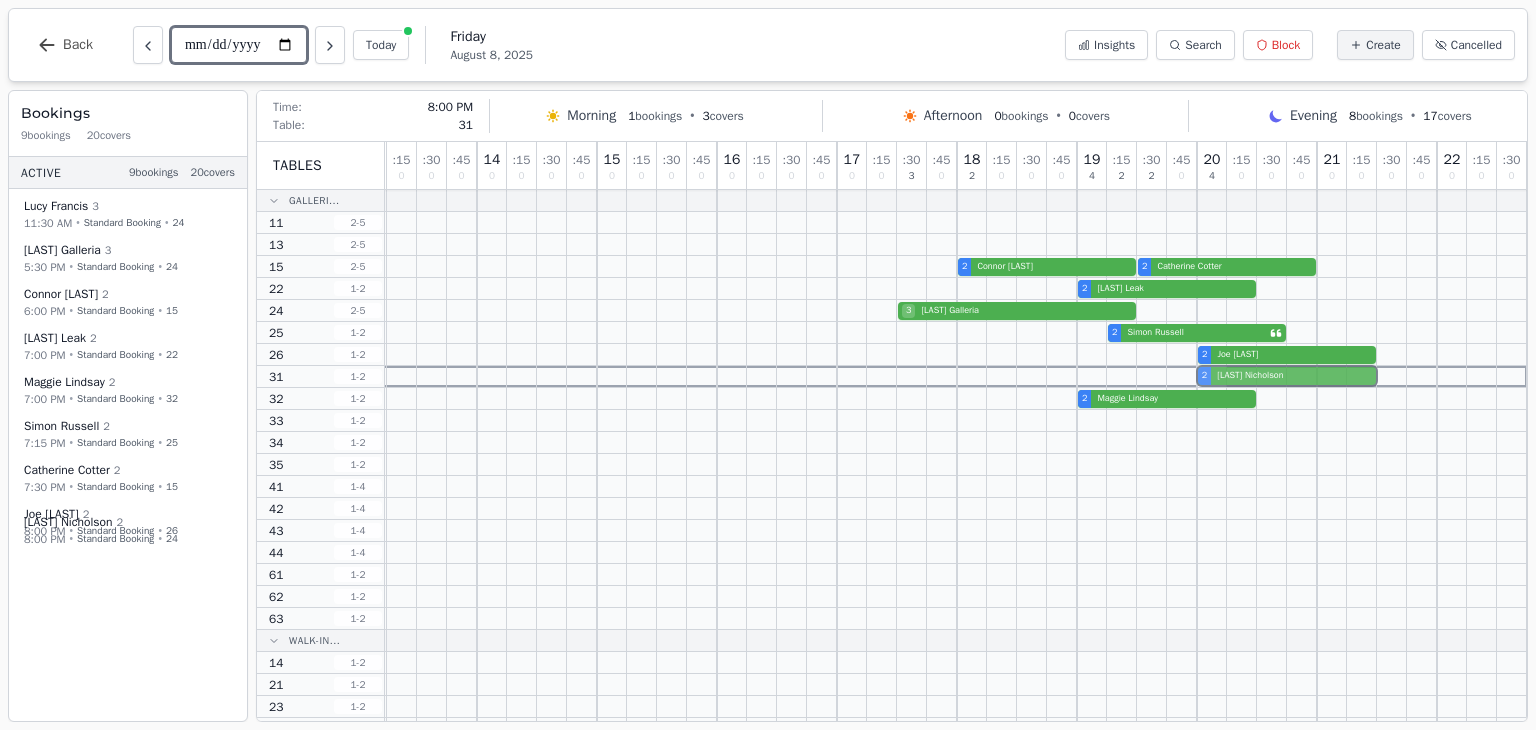 drag, startPoint x: 1208, startPoint y: 313, endPoint x: 1208, endPoint y: 377, distance: 64 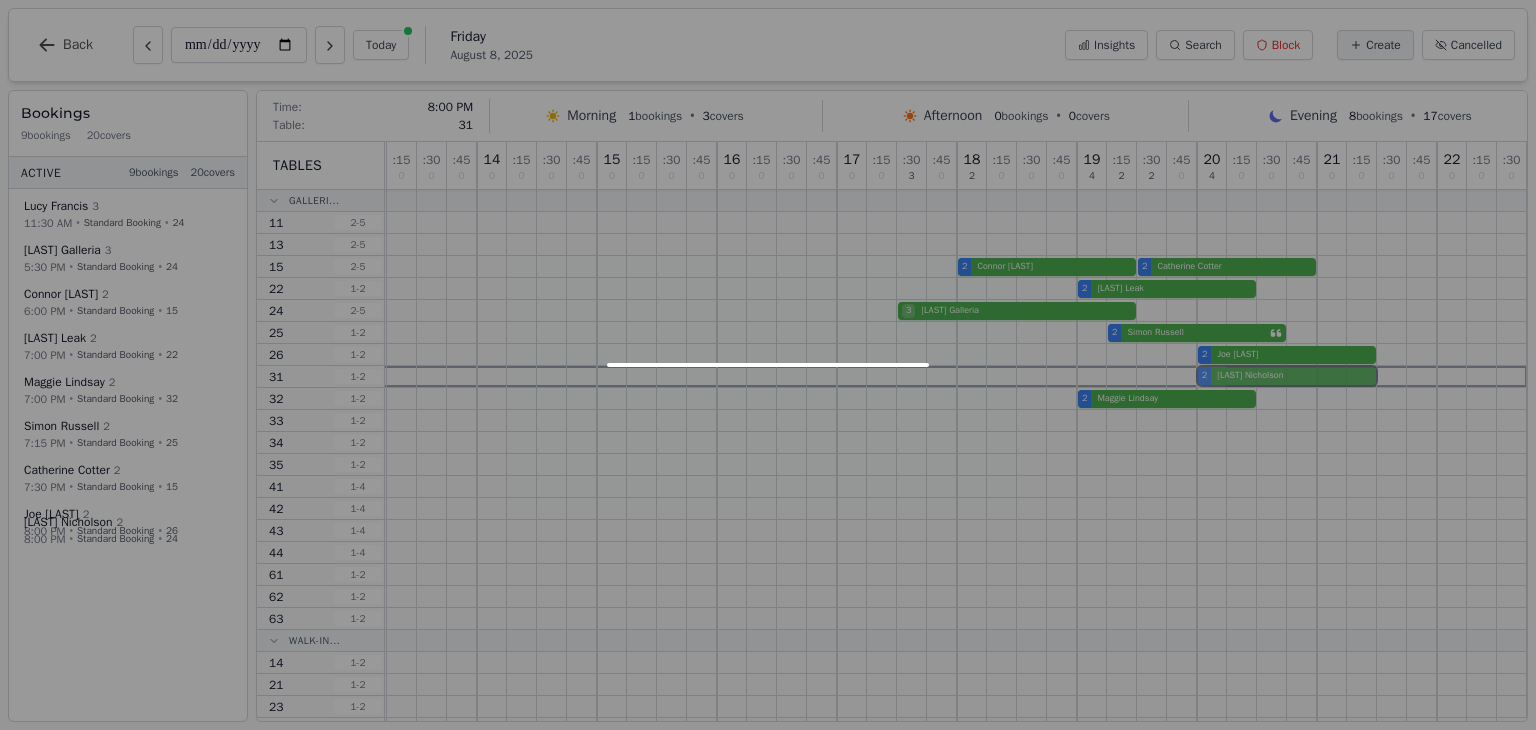 click on "10 0 : 15 0 : 30 0 : 45 0 11 0 : 15 0 : 30 3 : 45 0 12 0 : 15 0 : 30 0 : 45 0 13 0 : 15 0 : 30 0 : 45 0 14 0 : 15 0 : 30 0 : 45 0 15 0 : 15 0 : 30 0 : 45 0 16 0 : 15 0 : 30 0 : 45 0 17 0 : 15 0 : 30 3 : 45 0 18 2 : 15 0 : 30 0 : 45 0 19 4 : 15 2 : 30 2 : 45 0 20 4 : 15 0 : 30 0 : 45 0 21 0 : 15 0 : 30 0 : 45 0 22 0 : 15 0 : 30 0 2 [LAST]   [LAST] 2 [LAST]   [LAST] 2 [LAST]   [LAST] 3 [LAST]   [LAST] 3 [LAST]   [LAST] 2 [LAST]   [LAST] 2 [LAST]   [LAST] 2 [LAST]   [LAST]" at bounding box center [762, 584] 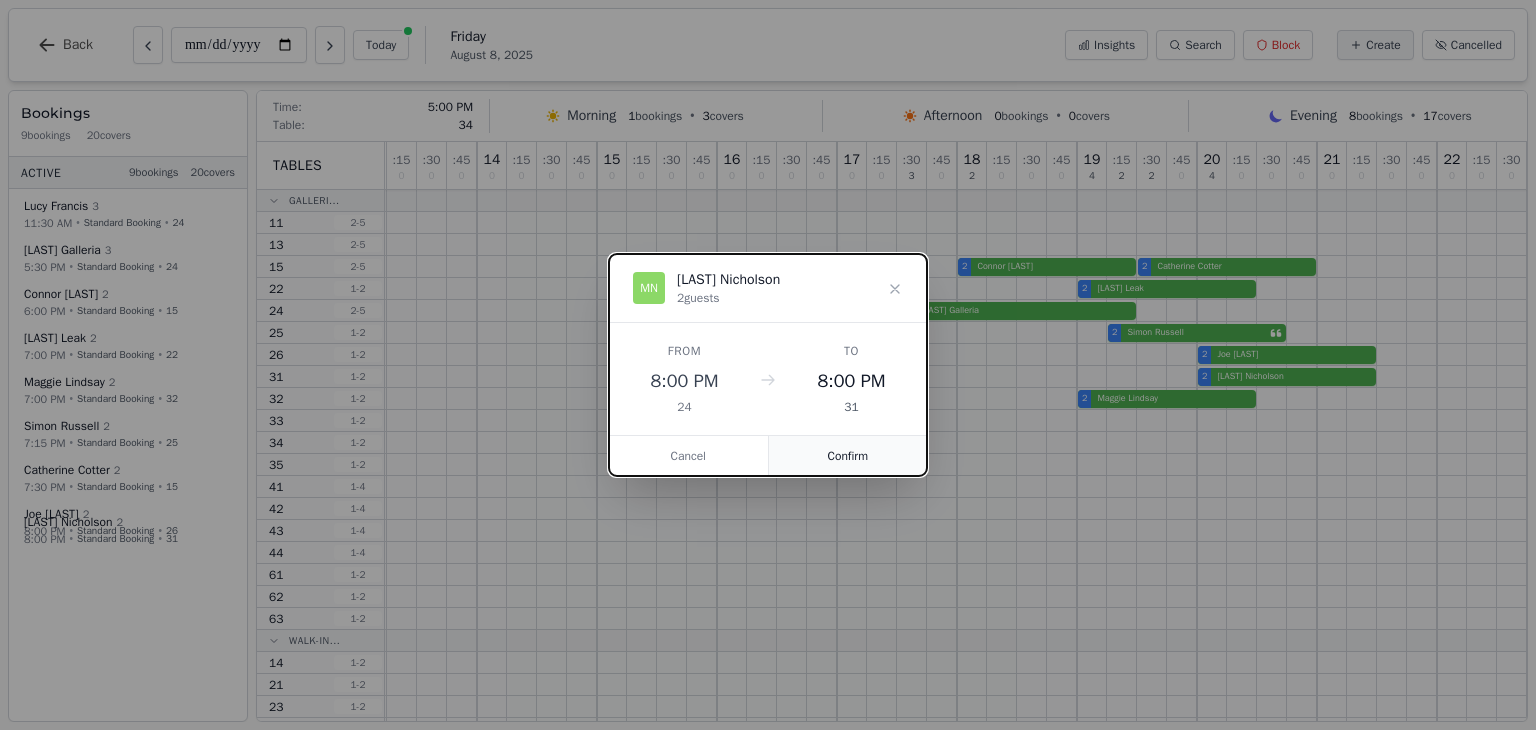 click on "Confirm" at bounding box center (848, 456) 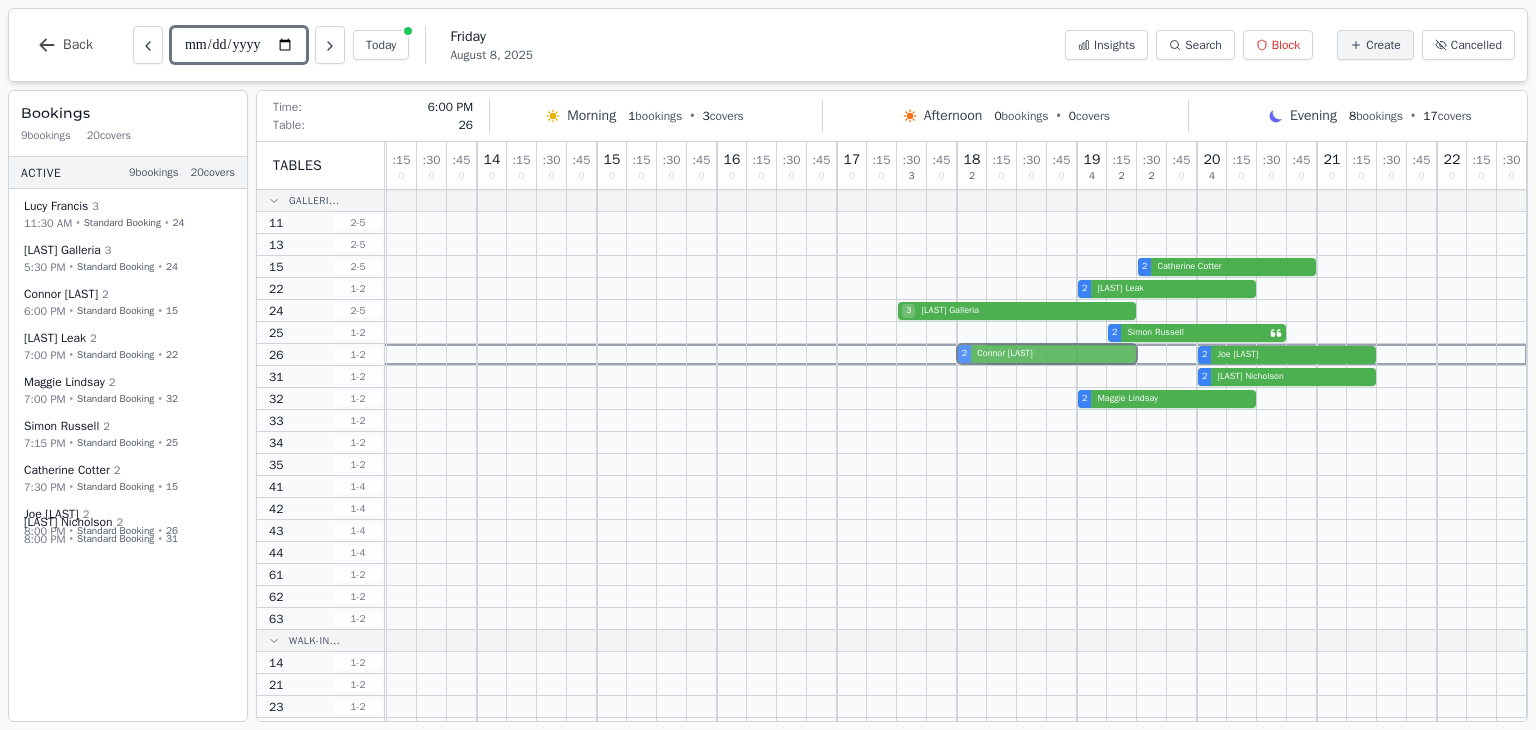 drag, startPoint x: 961, startPoint y: 265, endPoint x: 969, endPoint y: 357, distance: 92.34717 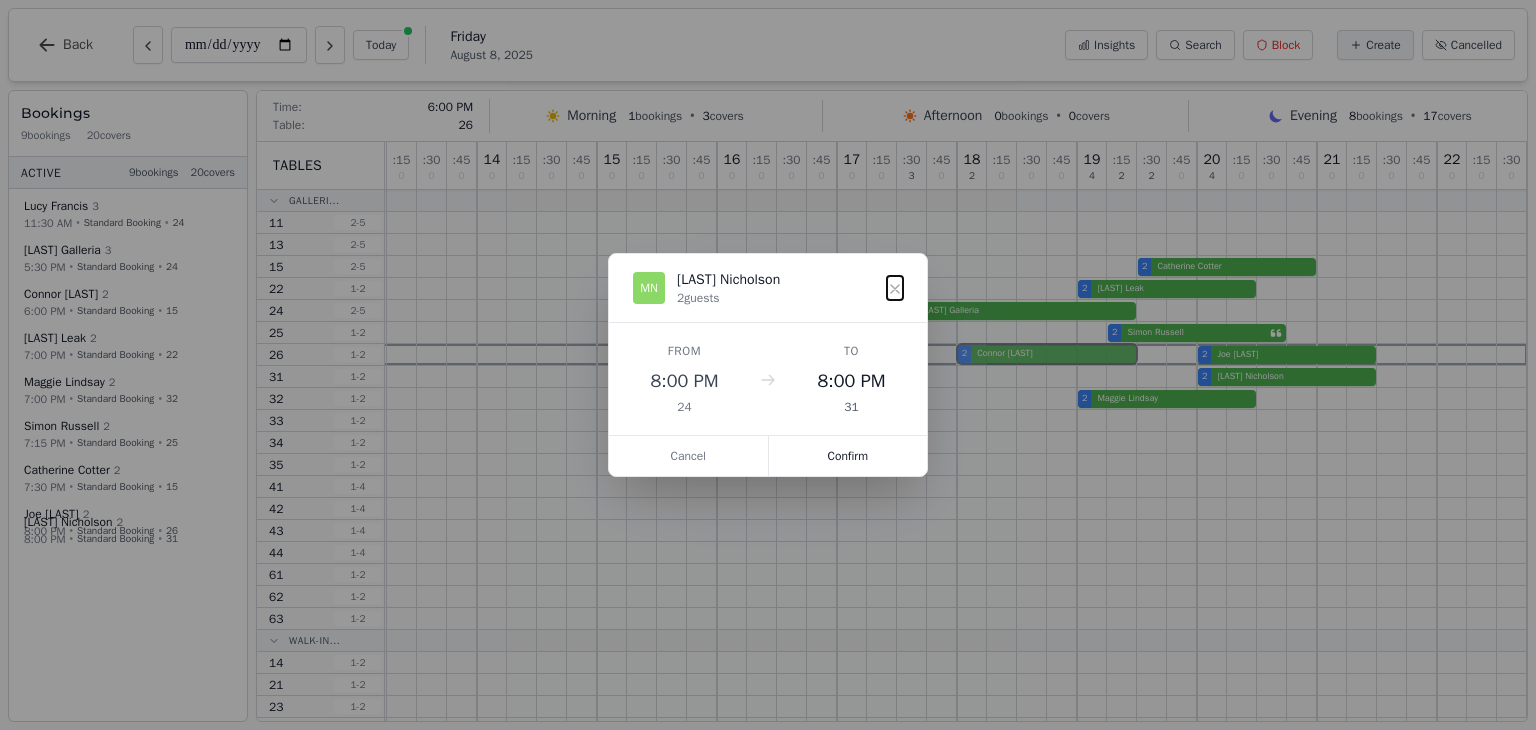 click on "10 0 : 15 0 : 30 0 : 45 0 11 0 : 15 0 : 30 3 : 45 0 12 0 : 15 0 : 30 0 : 45 0 13 0 : 15 0 : 30 0 : 45 0 14 0 : 15 0 : 30 0 : 45 0 15 0 : 15 0 : 30 0 : 45 0 16 0 : 15 0 : 30 0 : 45 0 17 0 : 15 0 : 30 3 : 45 0 18 2 : 15 0 : 30 0 : 45 0 19 4 : 15 2 : 30 2 : 45 0 20 4 : 15 0 : 30 0 : 45 0 21 0 : 15 0 : 30 0 : 45 0 22 0 : 15 0 : 30 0 2 [LAST]   [LAST] 2 [LAST]   [LAST] 2 [LAST]   [LAST] 3 [LAST]   [LAST] 3 [LAST]   [LAST] 2 [LAST]   [LAST] 2 [LAST]   [LAST] 2 [LAST]   [LAST]" at bounding box center (762, 584) 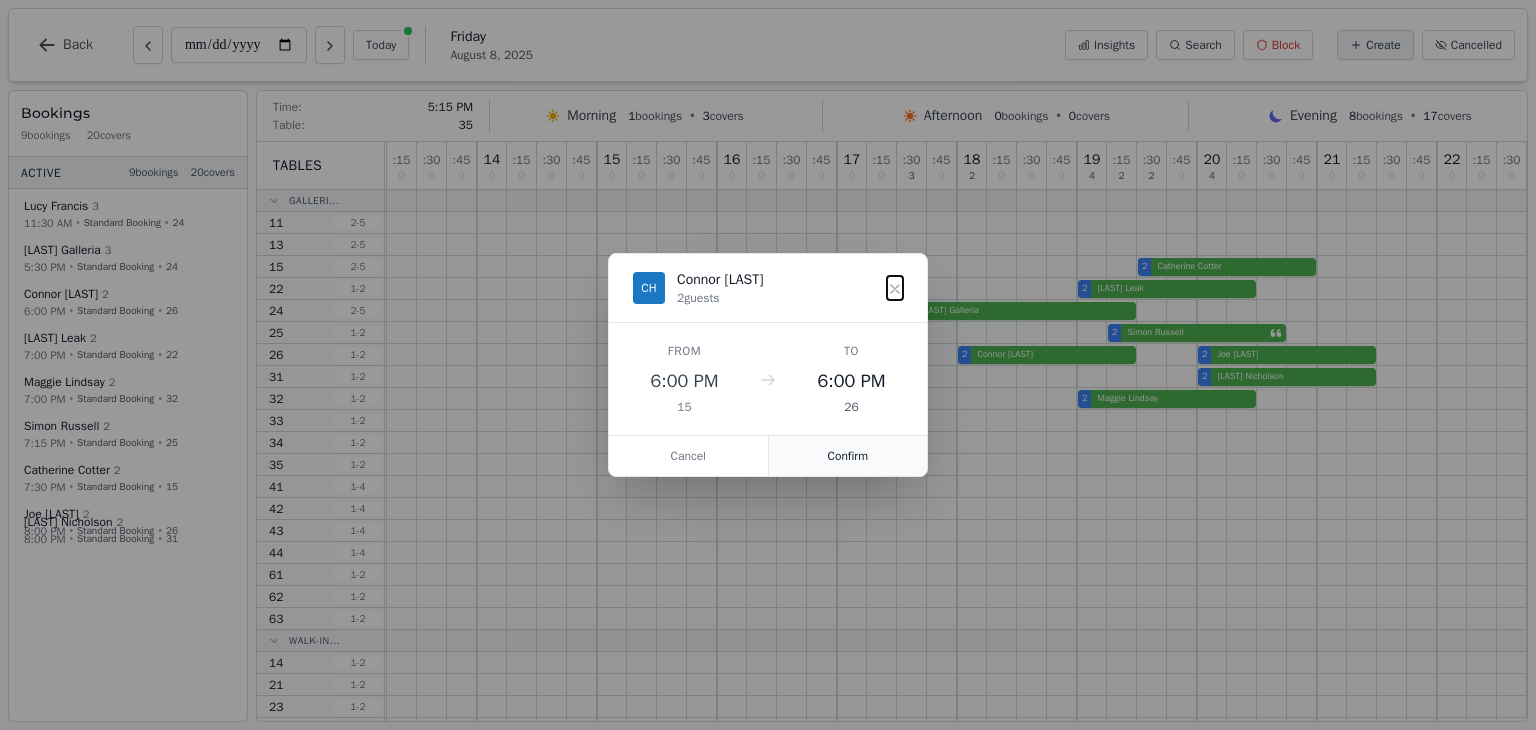 click on "Confirm" at bounding box center [848, 456] 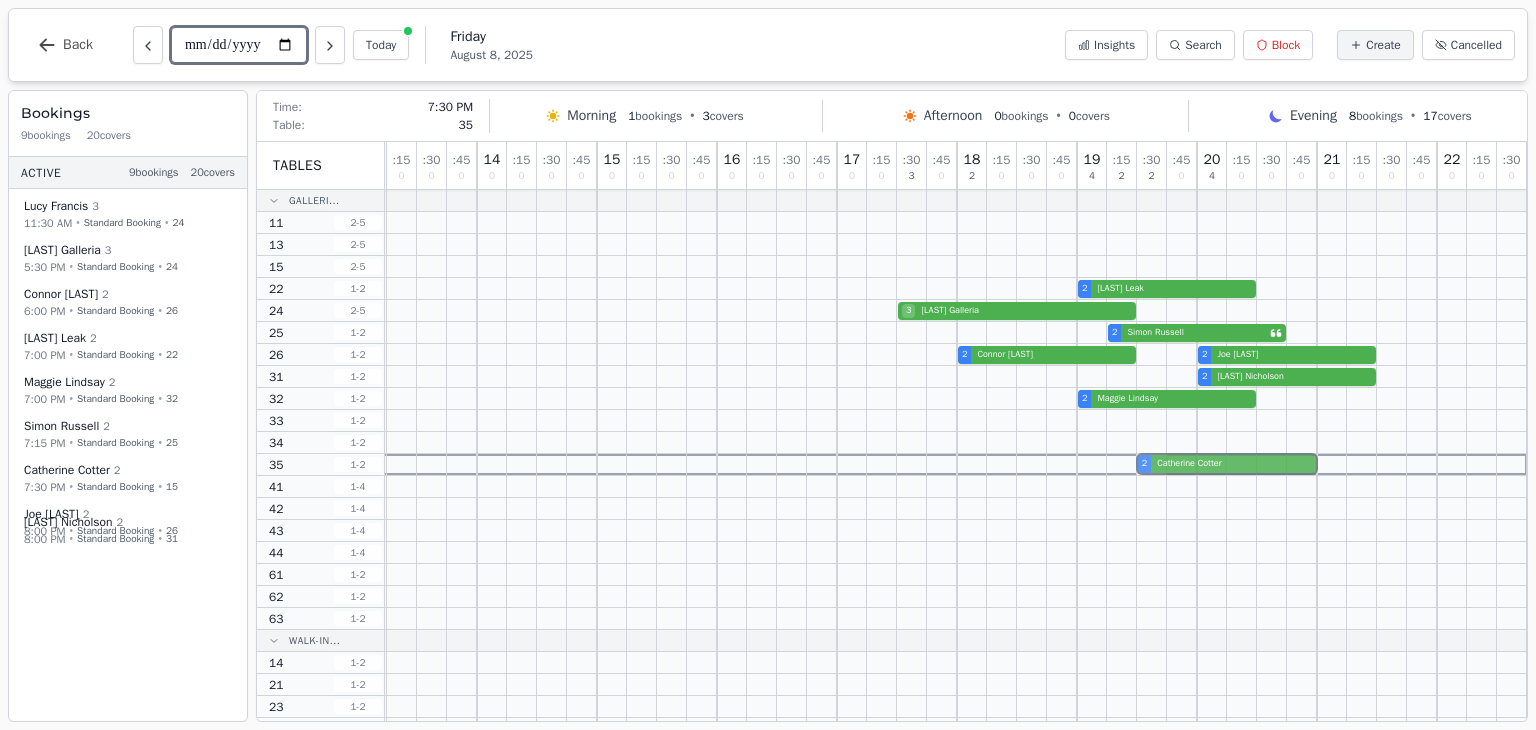 drag, startPoint x: 1140, startPoint y: 267, endPoint x: 1151, endPoint y: 462, distance: 195.31001 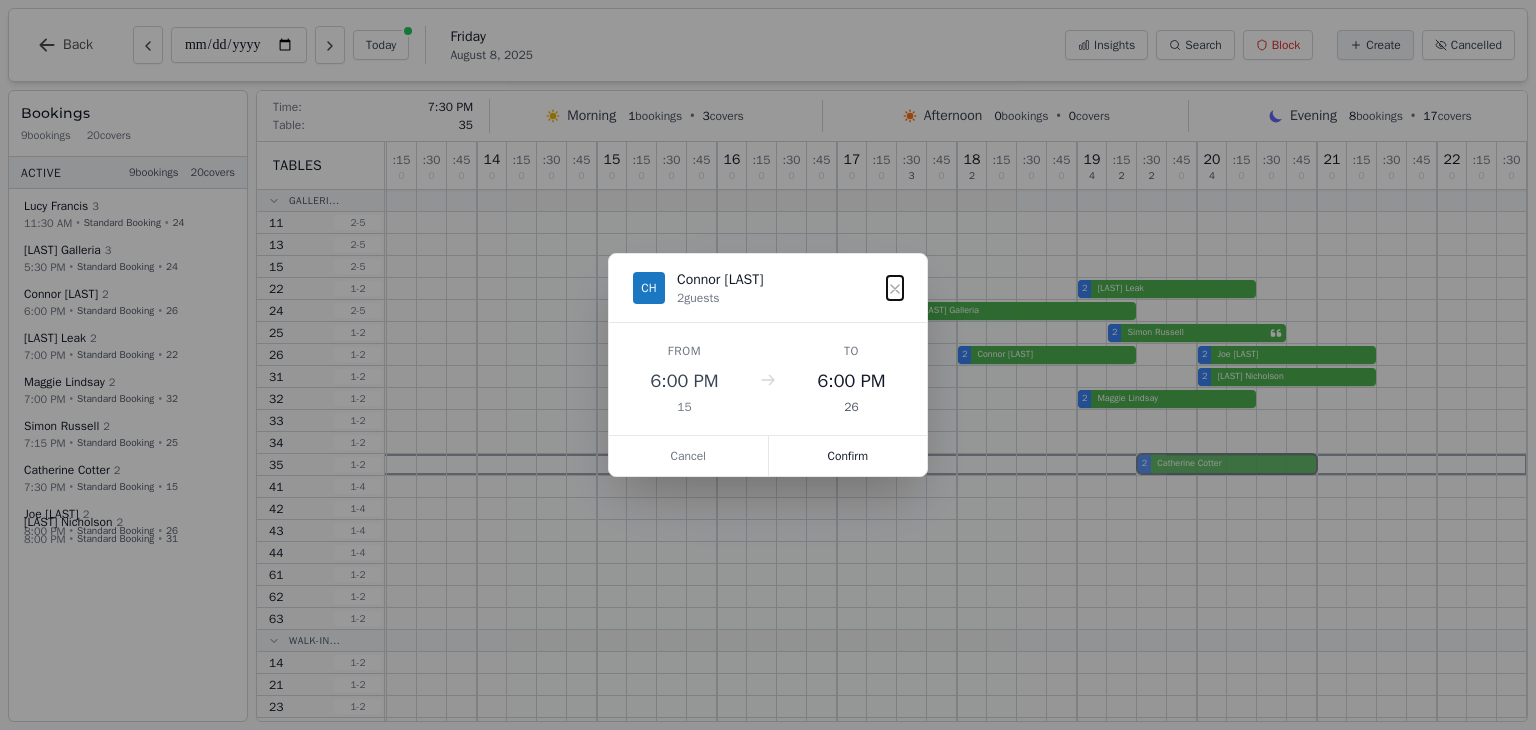 click on "10 0 : 15 0 : 30 0 : 45 0 11 0 : 15 0 : 30 3 : 45 0 12 0 : 15 0 : 30 0 : 45 0 13 0 : 15 0 : 30 0 : 45 0 14 0 : 15 0 : 30 0 : 45 0 15 0 : 15 0 : 30 0 : 45 0 16 0 : 15 0 : 30 0 : 45 0 17 0 : 15 0 : 30 3 : 45 0 18 2 : 15 0 : 30 0 : 45 0 19 4 : 15 2 : 30 2 : 45 0 20 4 : 15 0 : 30 0 : 45 0 21 0 : 15 0 : 30 0 : 45 0 22 0 : 15 0 : 30 0 2 [LAST]   [LAST] 2 [LAST]   [LAST] 3 [LAST]   [LAST] 3 [LAST]   [LAST] 2 [LAST]   [LAST] 2 [LAST]   [LAST] 2 [LAST]   [LAST]" at bounding box center (762, 584) 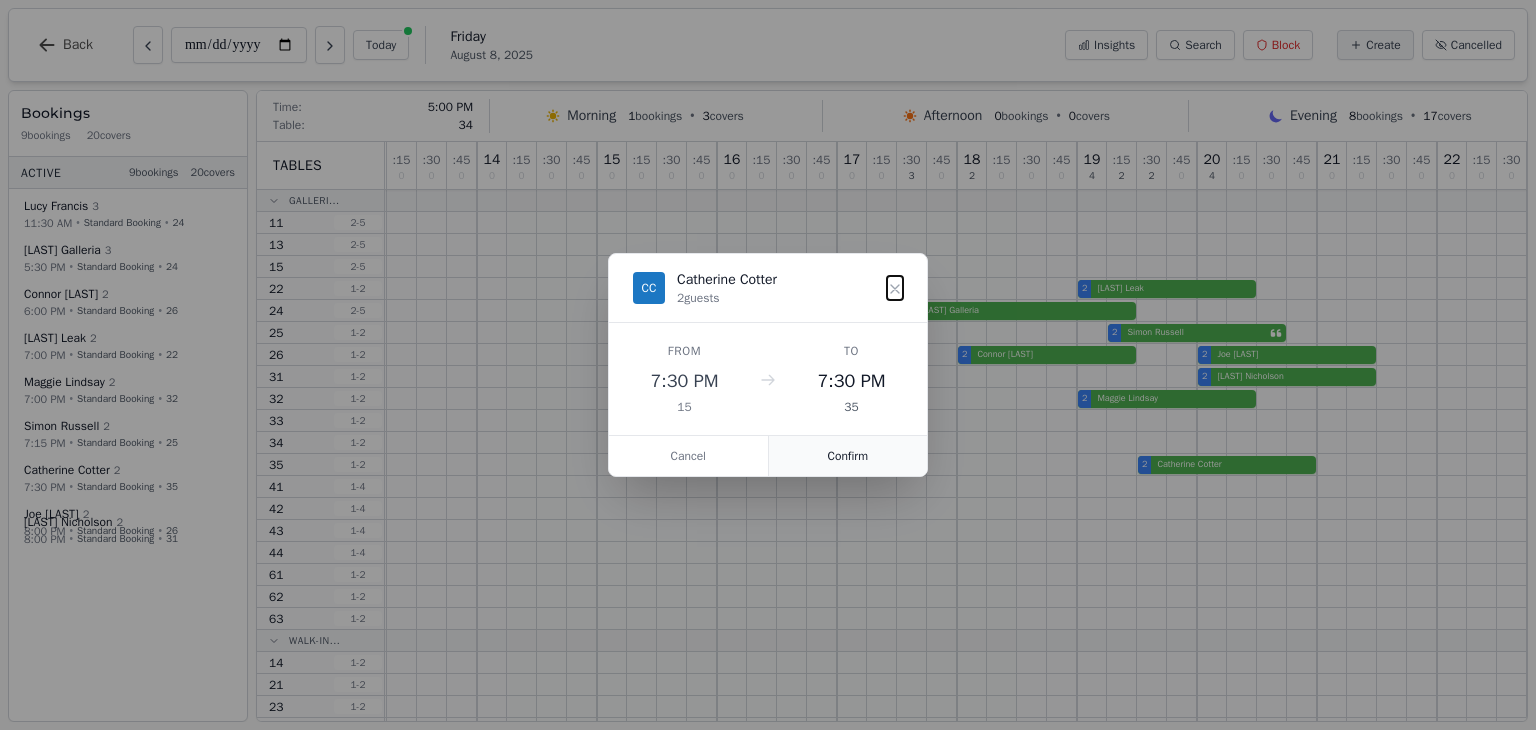 click on "Confirm" at bounding box center (848, 456) 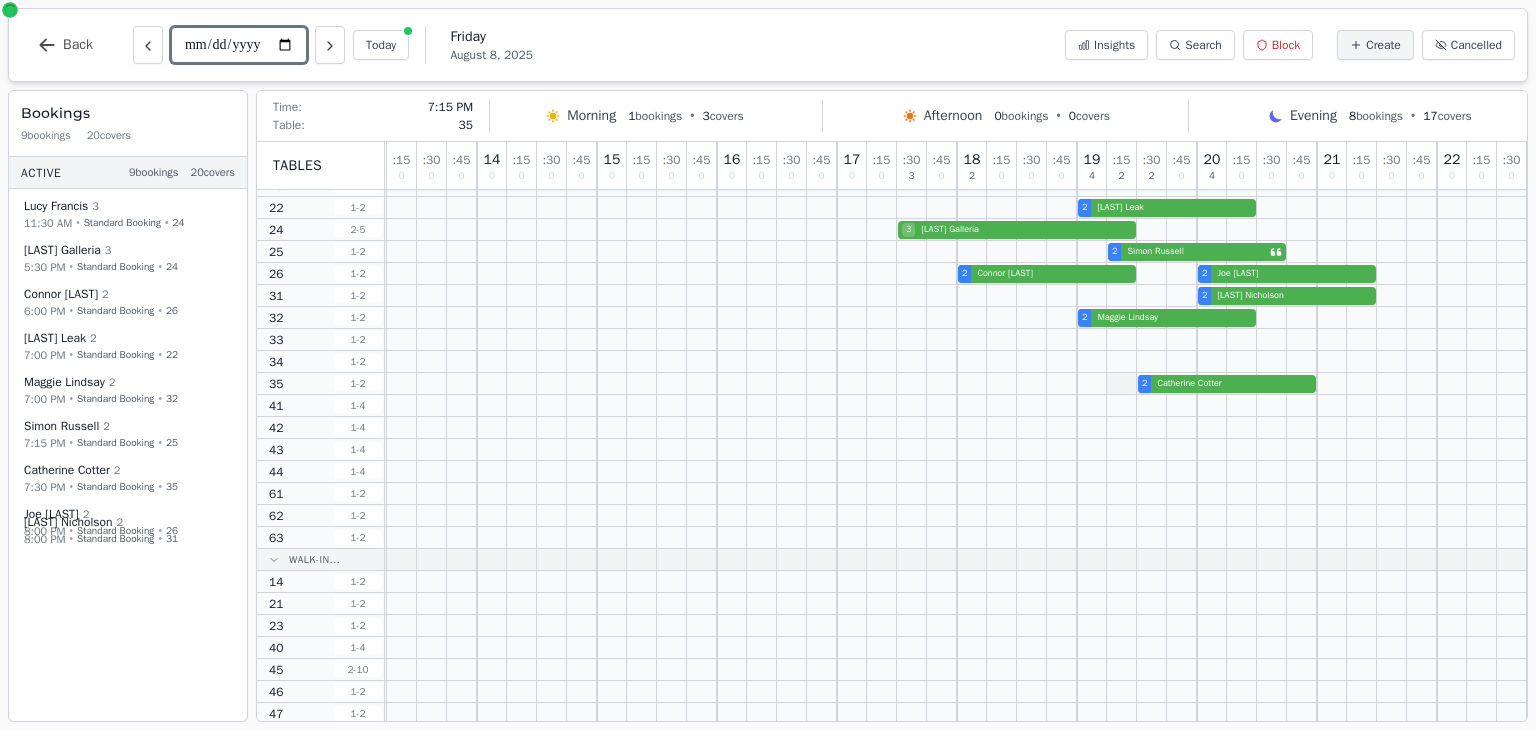 scroll, scrollTop: 82, scrollLeft: 388, axis: both 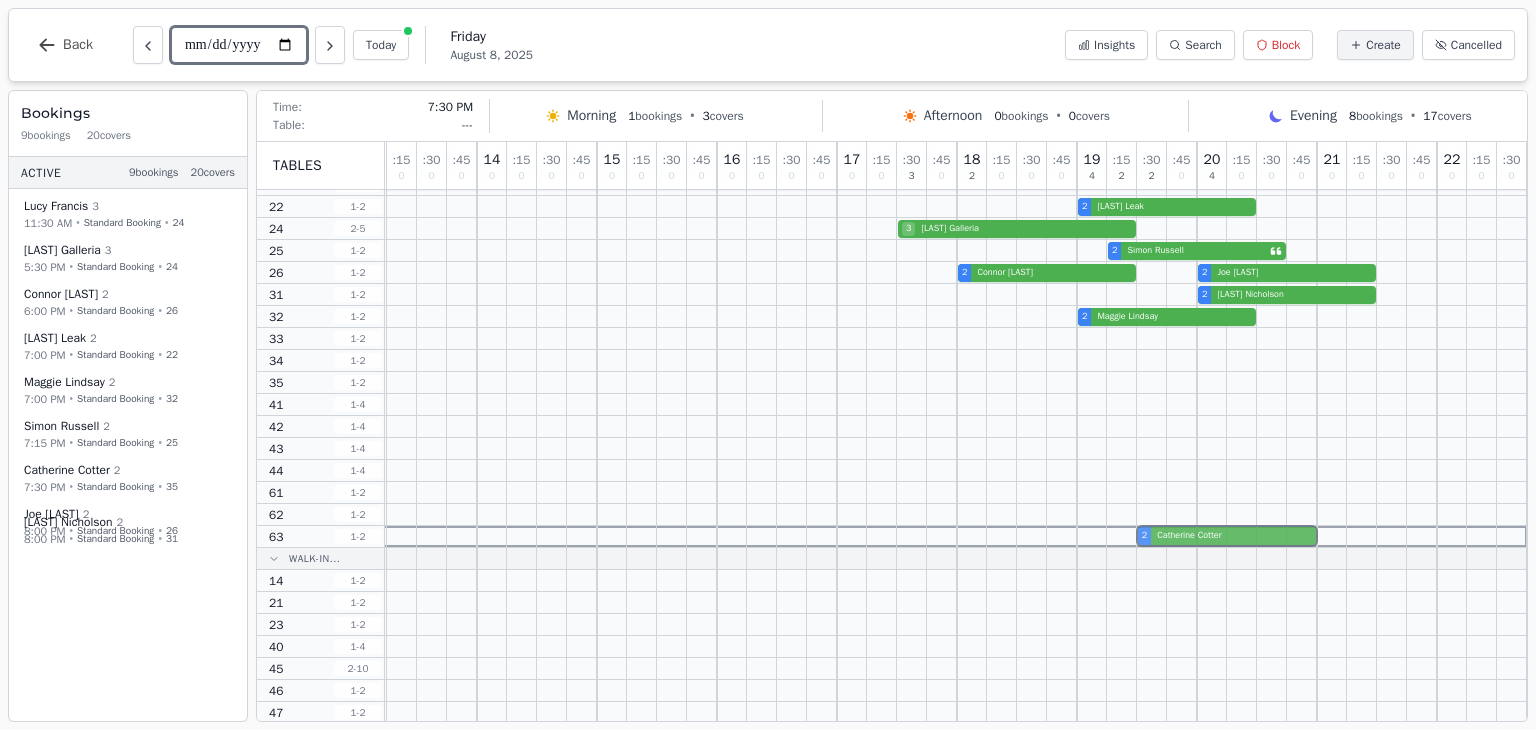 drag, startPoint x: 1147, startPoint y: 382, endPoint x: 1148, endPoint y: 560, distance: 178.0028 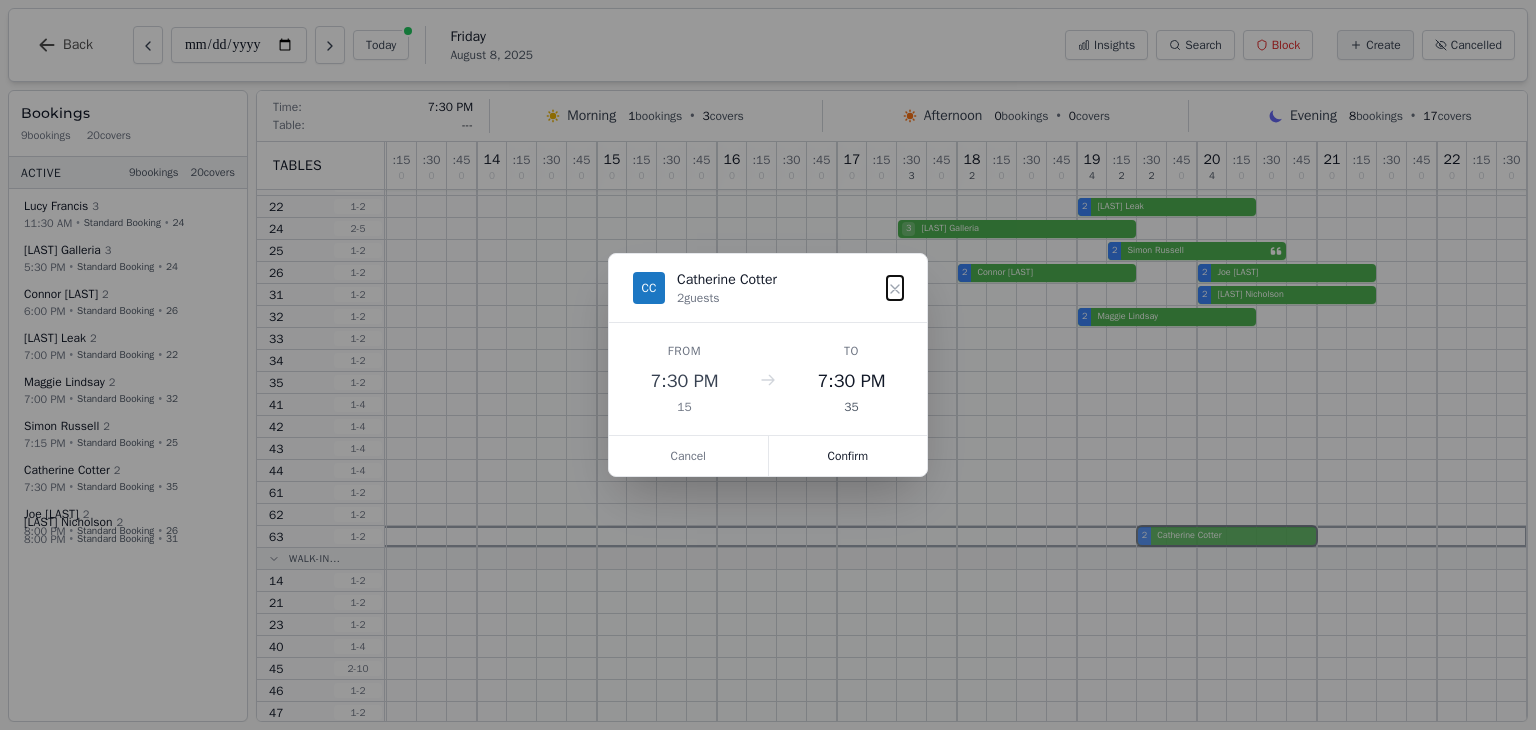 click on "10 0 : 15 0 : 30 0 : 45 0 11 0 : 15 0 : 30 3 : 45 0 12 0 : 15 0 : 30 0 : 45 0 13 0 : 15 0 : 30 0 : 45 0 14 0 : 15 0 : 30 0 : 45 0 15 0 : 15 0 : 30 0 : 45 0 16 0 : 15 0 : 30 0 : 45 0 17 0 : 15 0 : 30 3 : 45 0 18 2 : 15 0 : 30 0 : 45 0 19 4 : 15 2 : 30 2 : 45 0 20 4 : 15 0 : 30 0 : 45 0 21 0 : 15 0 : 30 0 : 45 0 22 0 : 15 0 : 30 0 2 [LAST]   [LAST] 3 [LAST]   [LAST] 3 [LAST]   [LAST] 2 [LAST]   [LAST] 2 [LAST]   [LAST] 2 [LAST]   [LAST] 2 [LAST]   [LAST] 2 [LAST]   [LAST]" at bounding box center [762, 502] 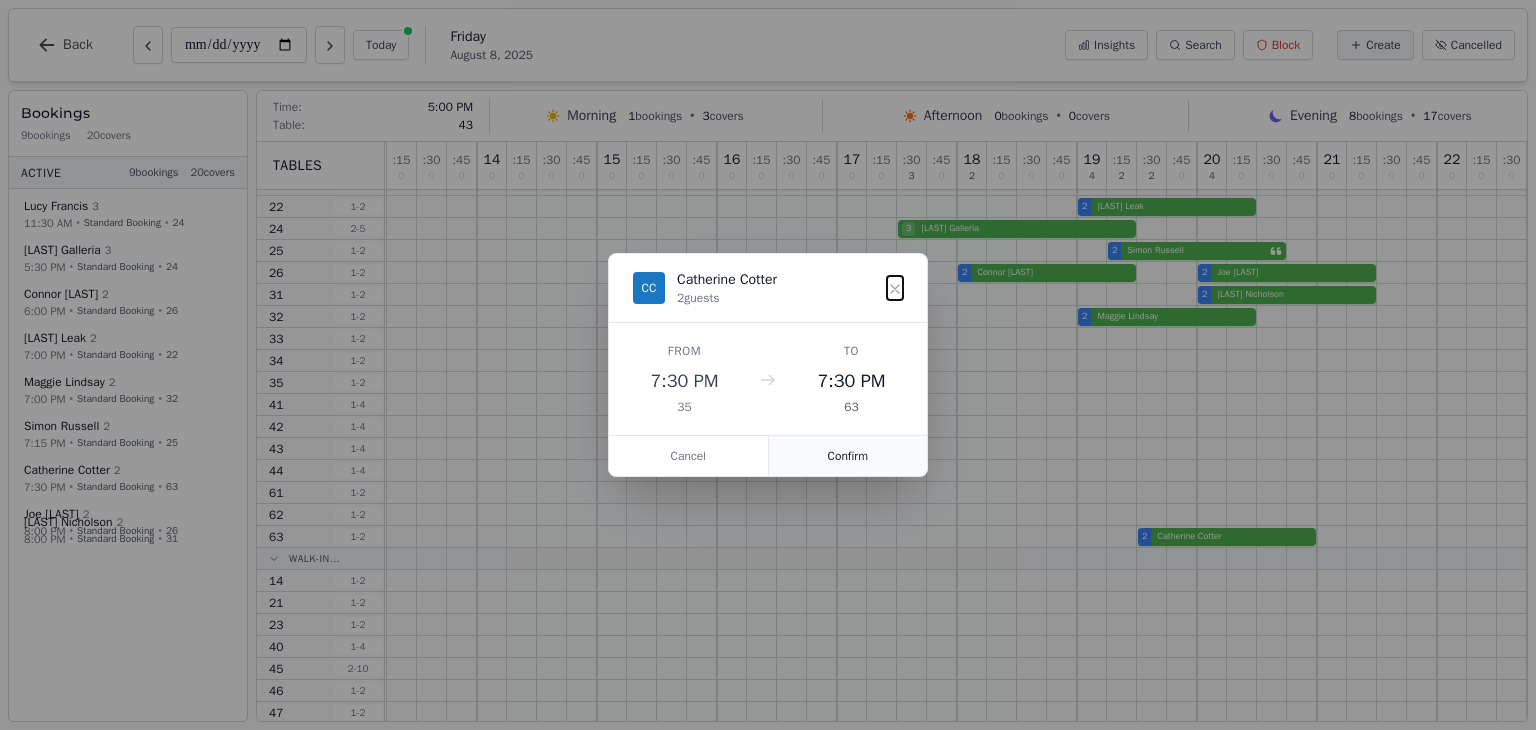 click on "Confirm" at bounding box center [848, 456] 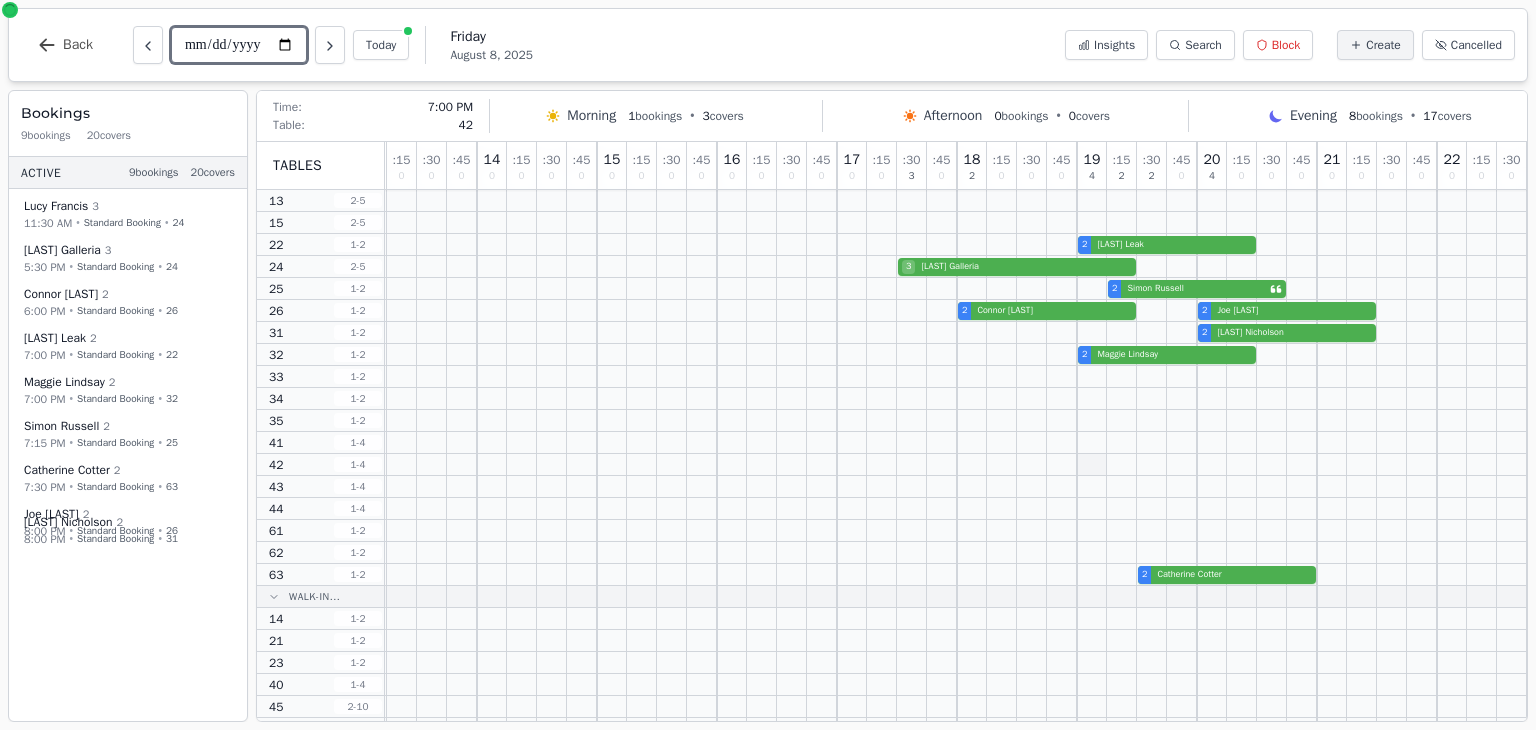 scroll, scrollTop: 41, scrollLeft: 388, axis: both 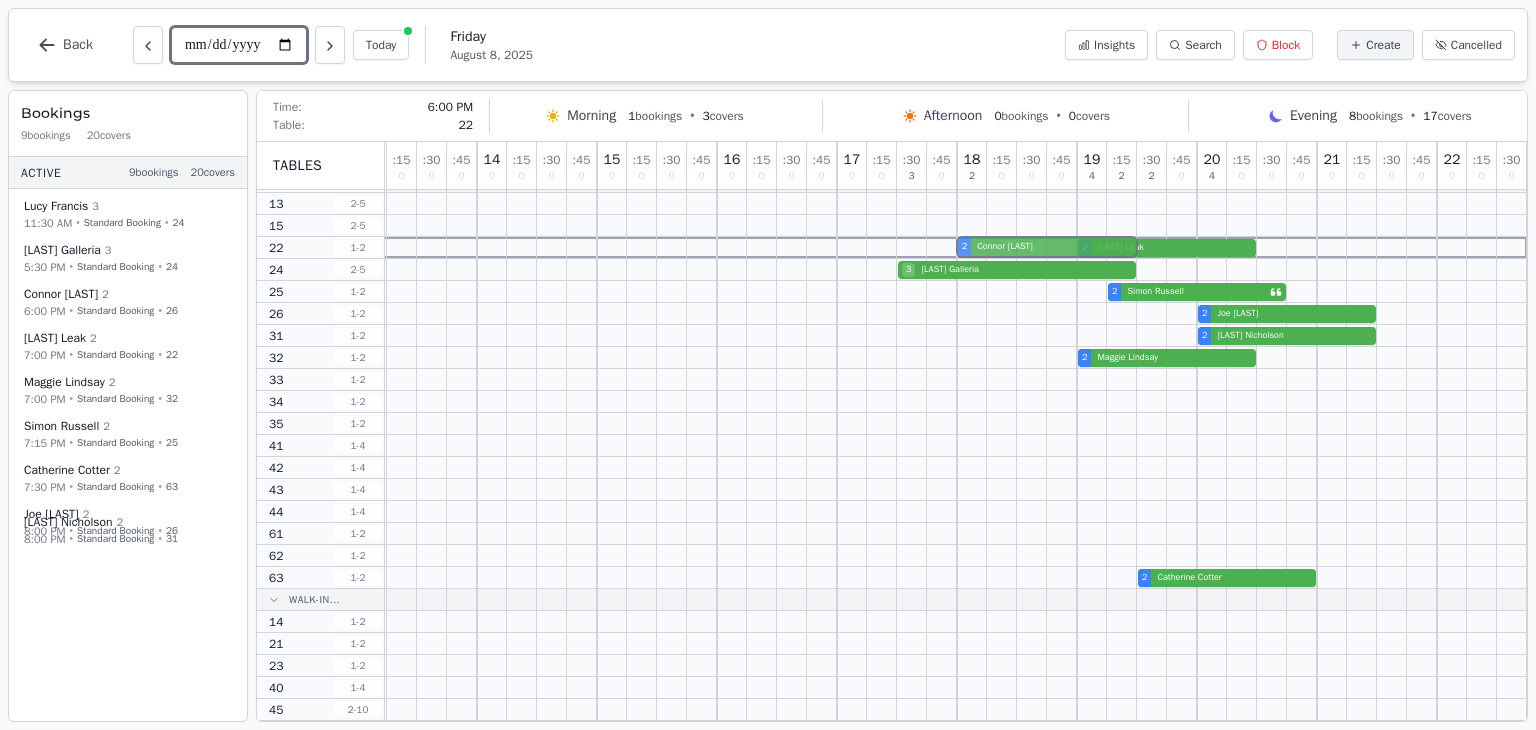 drag, startPoint x: 966, startPoint y: 312, endPoint x: 972, endPoint y: 264, distance: 48.373547 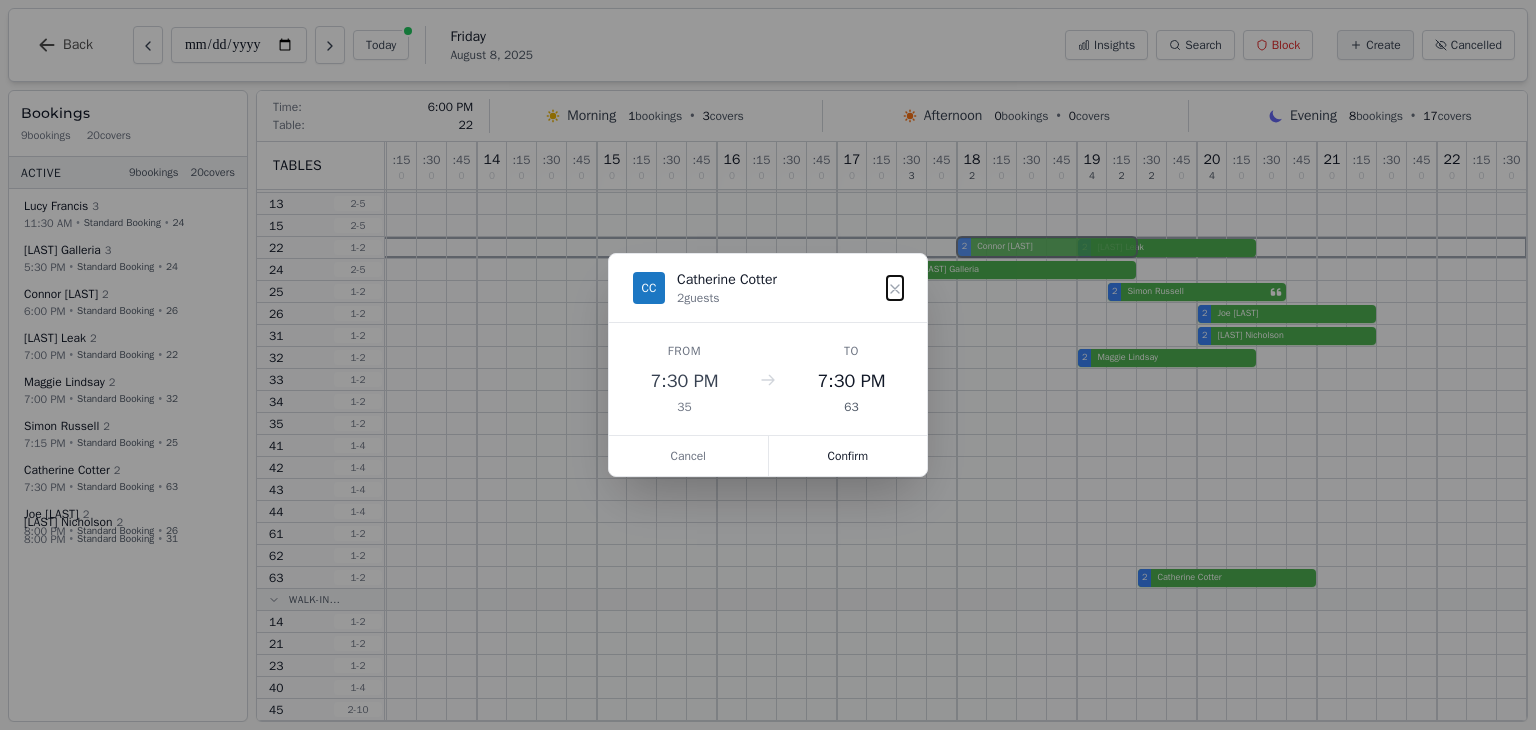 click on "10 0 : 15 0 : 30 0 : 45 0 11 0 : 15 0 : 30 3 : 45 0 12 0 : 15 0 : 30 0 : 45 0 13 0 : 15 0 : 30 0 : 45 0 14 0 : 15 0 : 30 0 : 45 0 15 0 : 15 0 : 30 0 : 45 0 16 0 : 15 0 : 30 0 : 45 0 17 0 : 15 0 : 30 3 : 45 0 18 2 : 15 0 : 30 0 : 45 0 19 4 : 15 2 : 30 2 : 45 0 20 4 : 15 0 : 30 0 : 45 0 21 0 : 15 0 : 30 0 : 45 0 22 0 : 15 0 : 30 0 2 [LAST]   [LAST] 3 [LAST]   [LAST] 3 [LAST]   [LAST] 2 [LAST]   [LAST] 2 [LAST]   [LAST] 2 [LAST]   [LAST] 2 [LAST]   [LAST] 2 [LAST]   [LAST]" at bounding box center (762, 543) 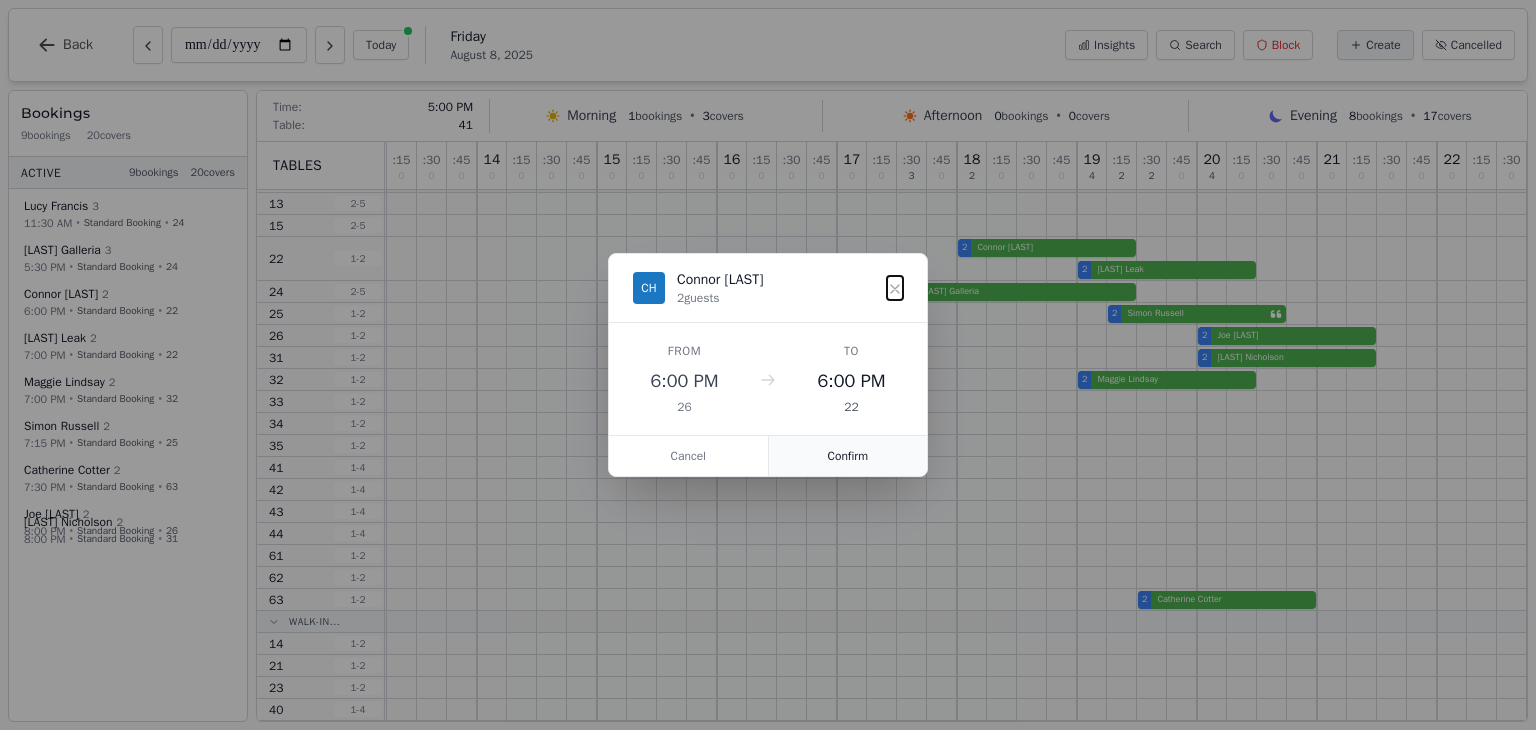 click on "Confirm" at bounding box center (848, 456) 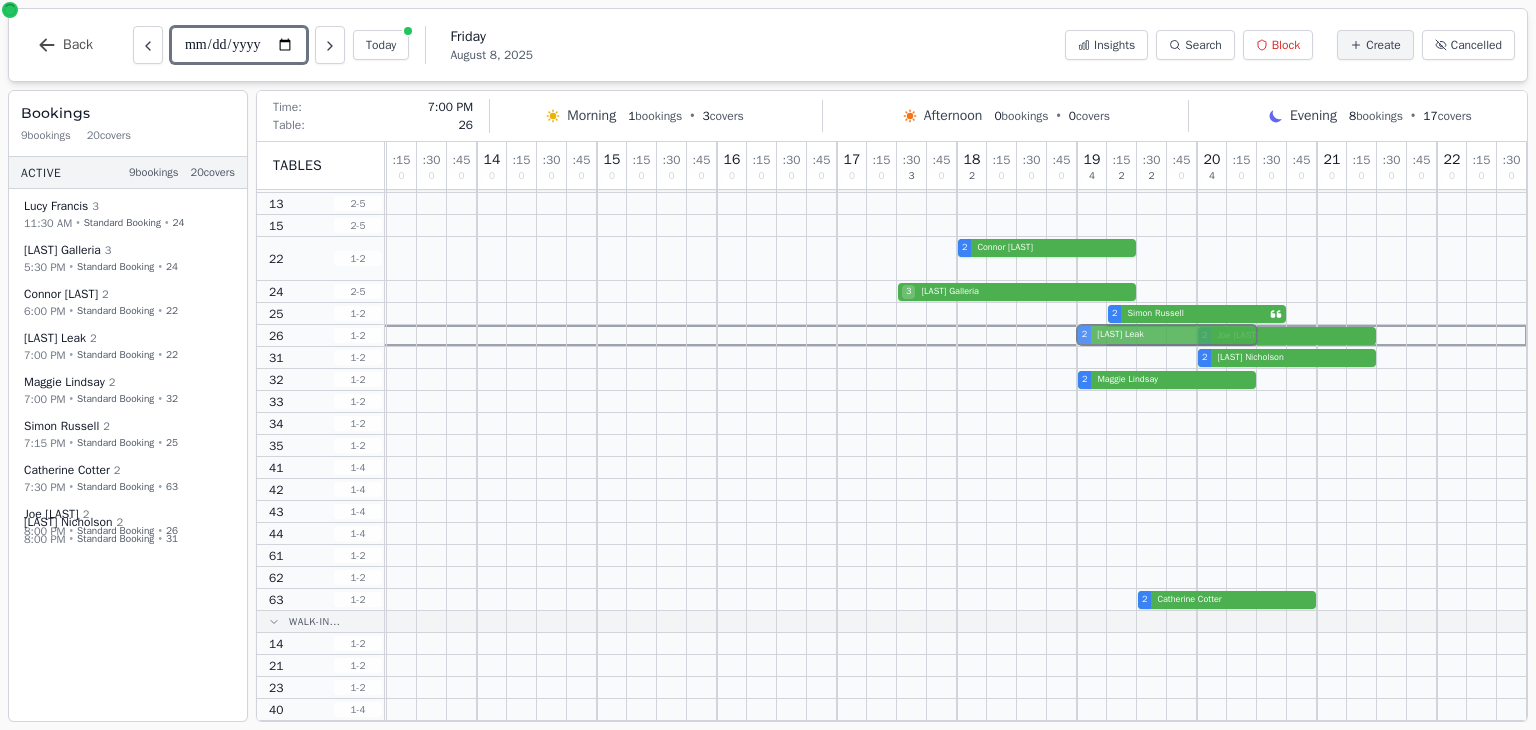 drag, startPoint x: 1085, startPoint y: 265, endPoint x: 1091, endPoint y: 336, distance: 71.25307 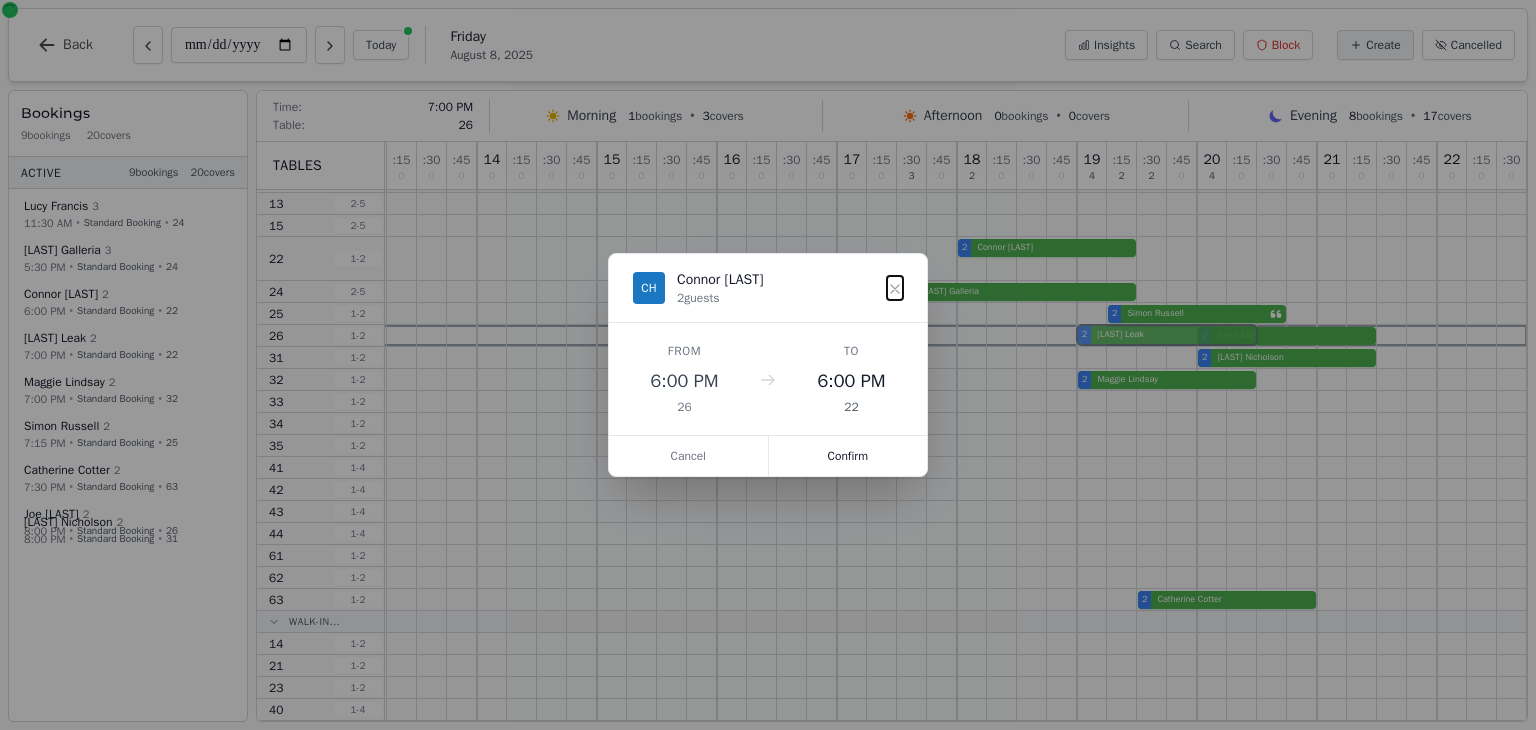 click on "10 0 : 15 0 : 30 0 : 45 0 11 0 : 15 0 : 30 3 : 45 0 12 0 : 15 0 : 30 0 : 45 0 13 0 : 15 0 : 30 0 : 45 0 14 0 : 15 0 : 30 0 : 45 0 15 0 : 15 0 : 30 0 : 45 0 16 0 : 15 0 : 30 0 : 45 0 17 0 : 15 0 : 30 3 : 45 0 18 2 : 15 0 : 30 0 : 45 0 19 4 : 15 2 : 30 2 : 45 0 20 4 : 15 0 : 30 0 : 45 0 21 0 : 15 0 : 30 0 : 45 0 22 0 : 15 0 : 30 0 2 [LAST]   [LAST] 3 [LAST]   [LAST] 3 [LAST]   [LAST] 2 [LAST]   [LAST] 2 [LAST]   [LAST] 2 [LAST]   [LAST] 2 [LAST]   [LAST] 2 [LAST]   [LAST]" at bounding box center (762, 554) 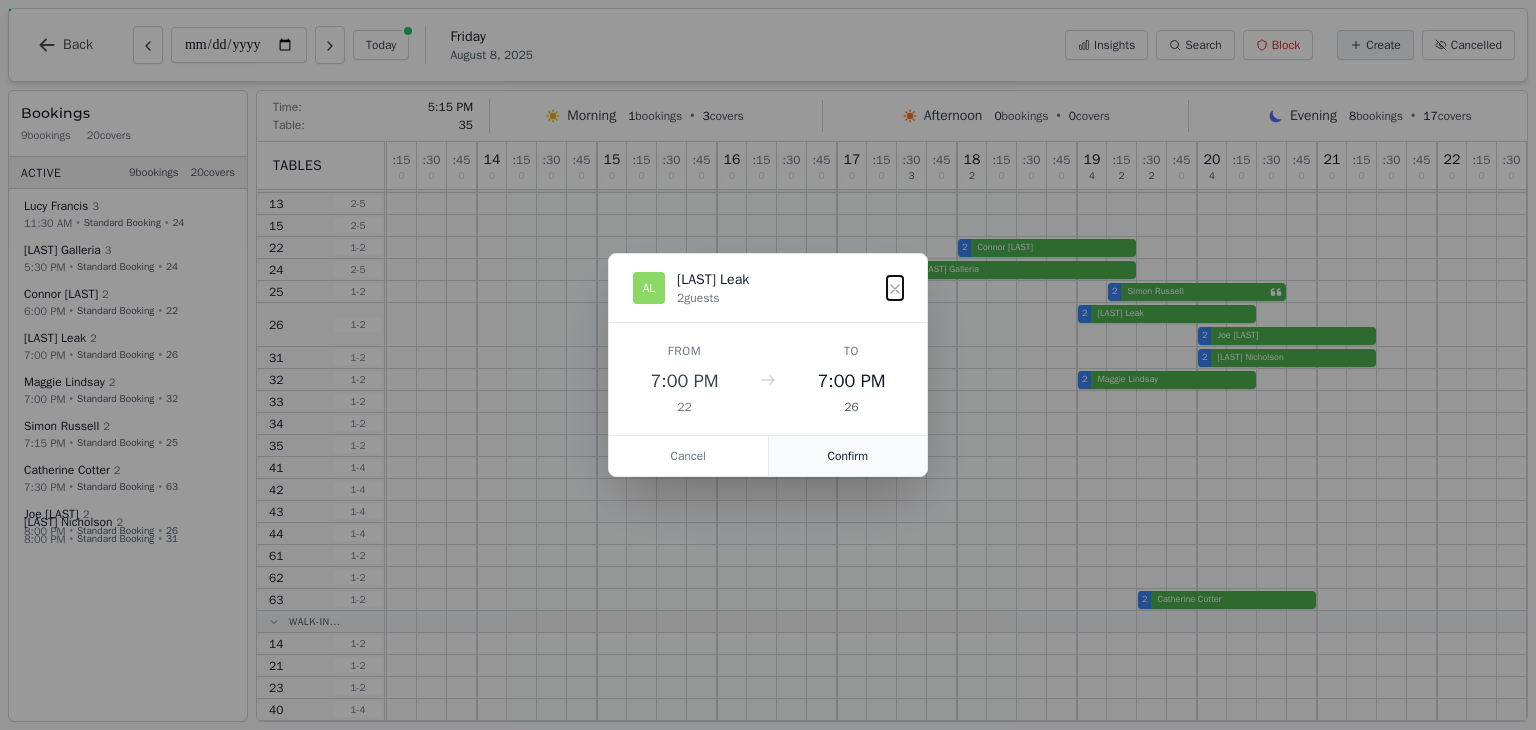 click on "Confirm" at bounding box center [848, 456] 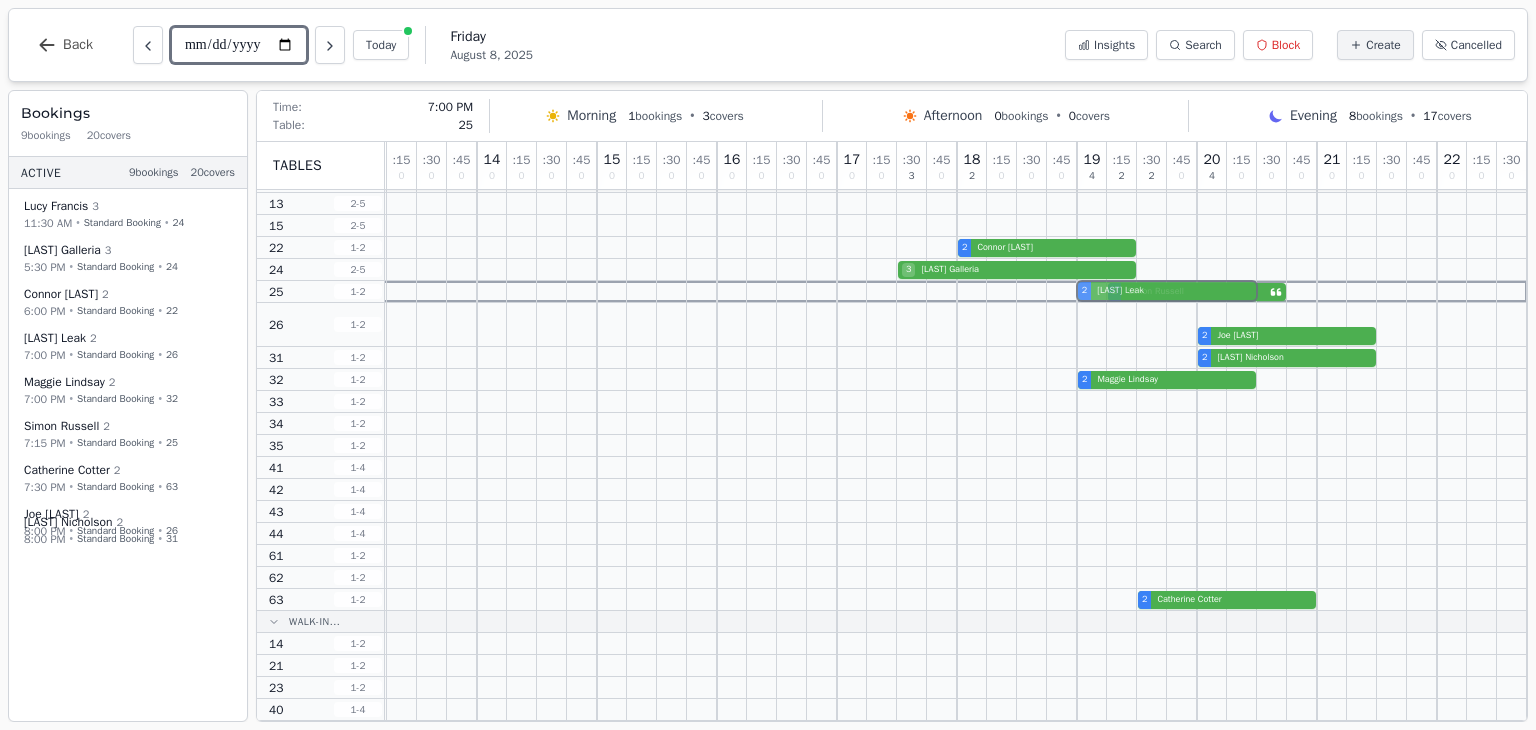 drag, startPoint x: 1082, startPoint y: 315, endPoint x: 1072, endPoint y: 329, distance: 17.20465 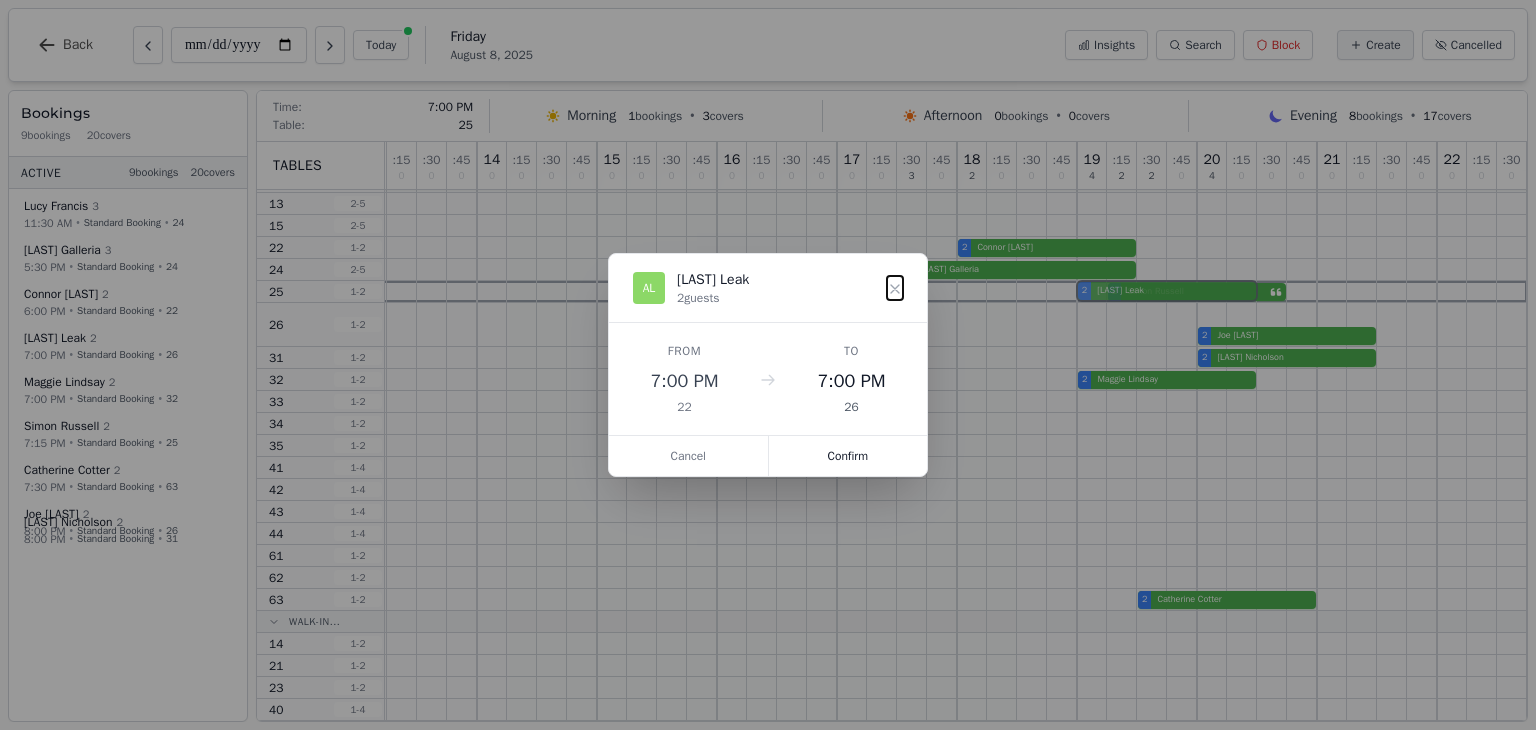 click on "10 0 : 15 0 : 30 0 : 45 0 11 0 : 15 0 : 30 3 : 45 0 12 0 : 15 0 : 30 0 : 45 0 13 0 : 15 0 : 30 0 : 45 0 14 0 : 15 0 : 30 0 : 45 0 15 0 : 15 0 : 30 0 : 45 0 16 0 : 15 0 : 30 0 : 45 0 17 0 : 15 0 : 30 3 : 45 0 18 2 : 15 0 : 30 0 : 45 0 19 4 : 15 2 : 30 2 : 45 0 20 4 : 15 0 : 30 0 : 45 0 21 0 : 15 0 : 30 0 : 45 0 22 0 : 15 0 : 30 0 2 [LAST]   [LAST] 3 [LAST]   [LAST] 3 [LAST]   [LAST] 2 [LAST]   [LAST] 2 [LAST]   [LAST] 2 [LAST]   [LAST] 2 [LAST]   [LAST] 2 [LAST]   [LAST]" at bounding box center [762, 554] 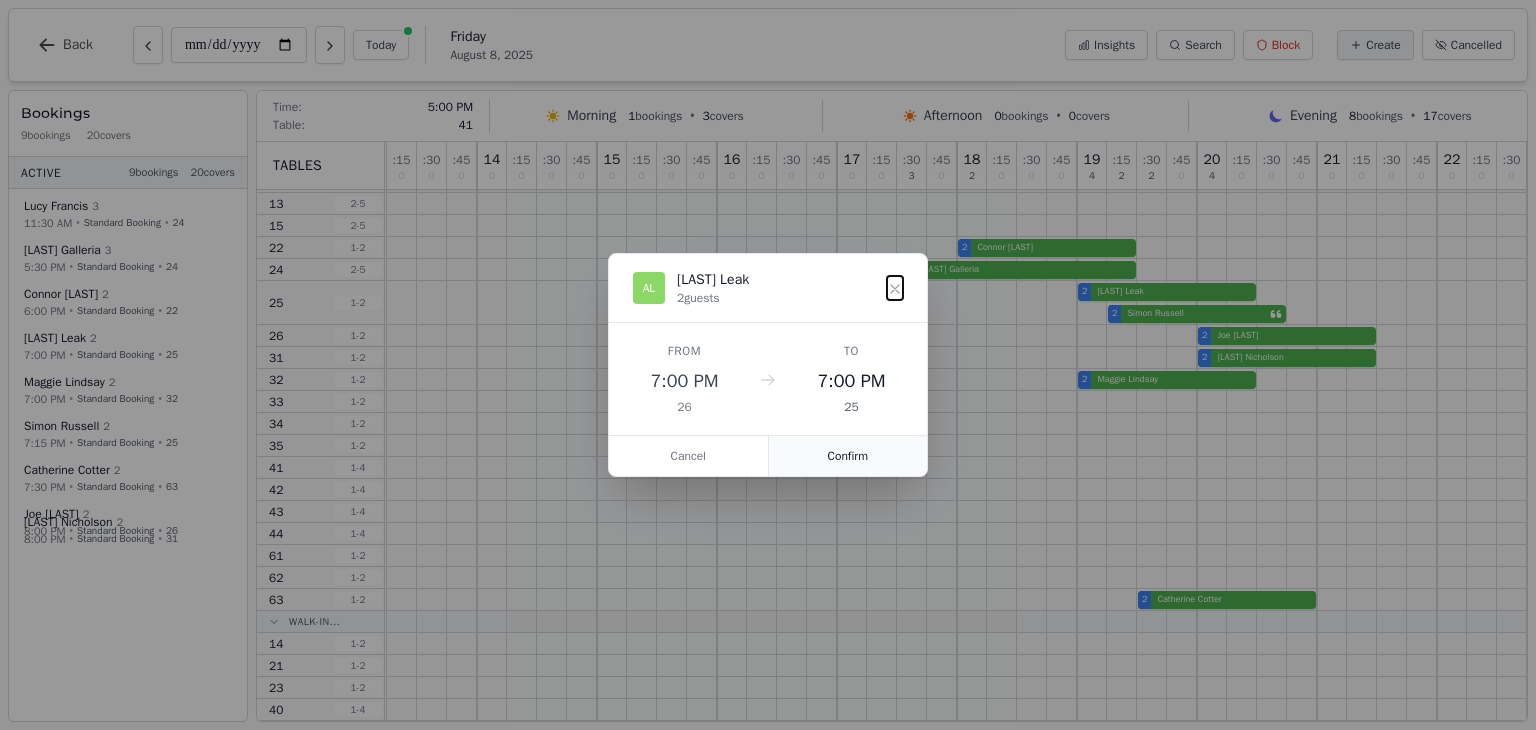 click on "Confirm" at bounding box center (848, 456) 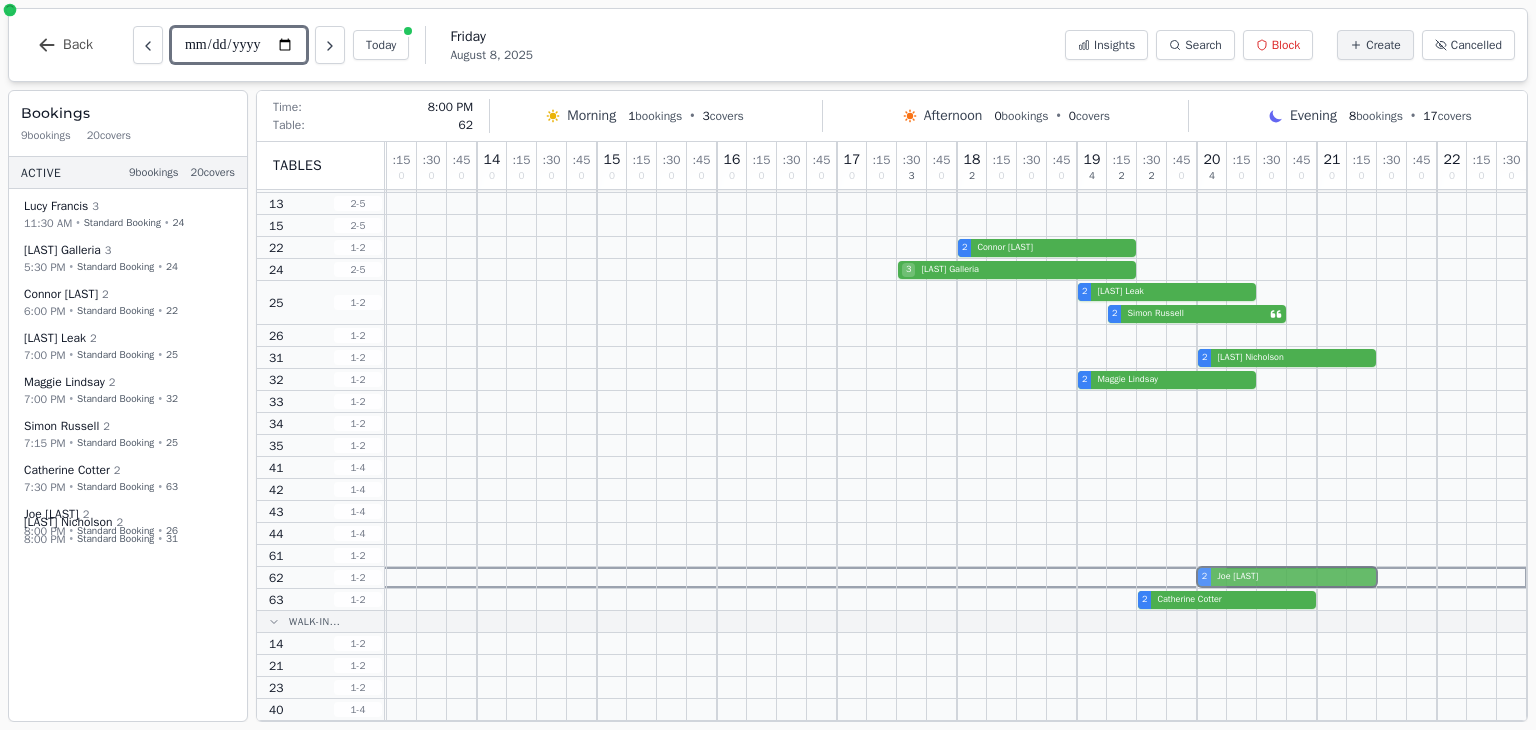 drag, startPoint x: 1207, startPoint y: 335, endPoint x: 1208, endPoint y: 583, distance: 248.00201 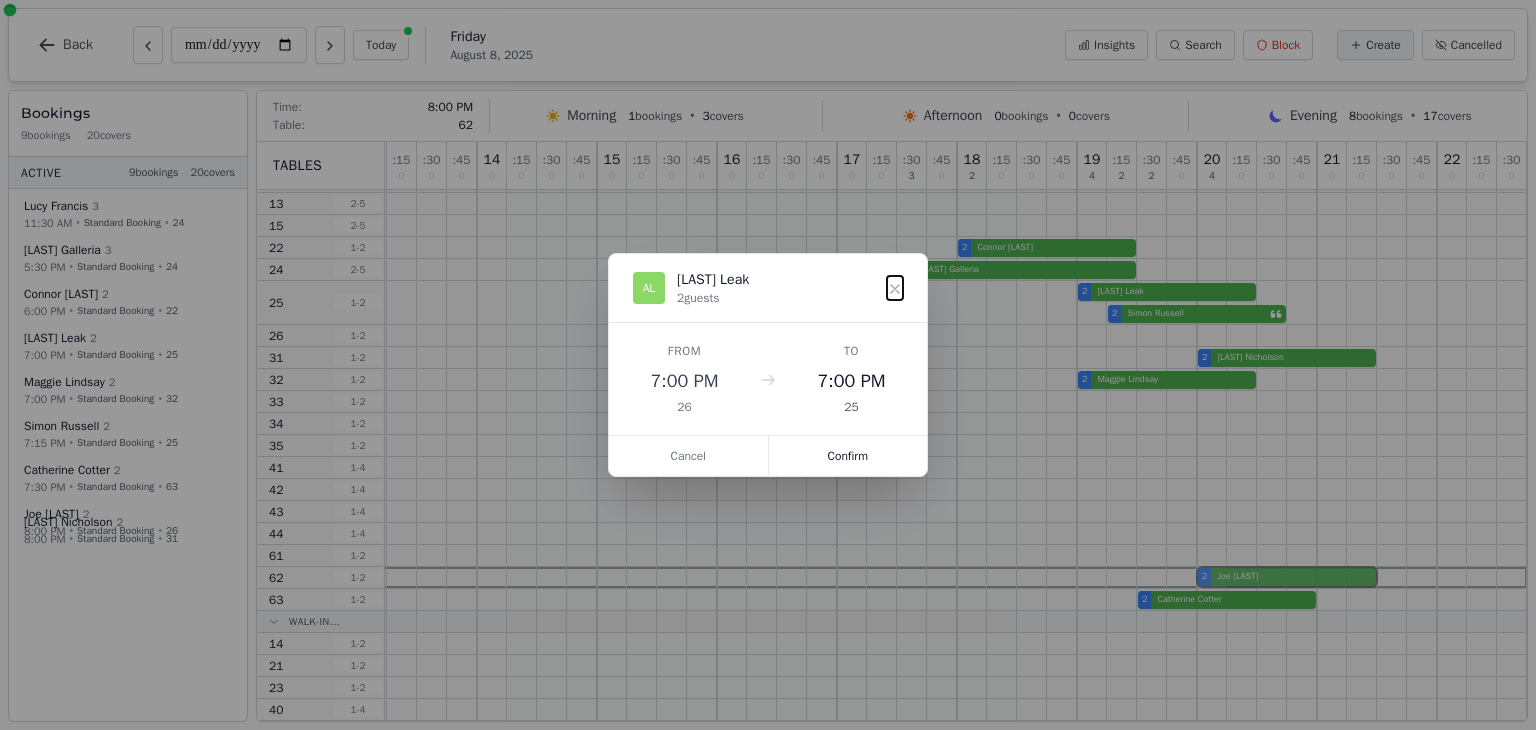 click on "10 0 : 15 0 : 30 0 : 45 0 11 0 : 15 0 : 30 3 : 45 0 12 0 : 15 0 : 30 0 : 45 0 13 0 : 15 0 : 30 0 : 45 0 14 0 : 15 0 : 30 0 : 45 0 15 0 : 15 0 : 30 0 : 45 0 16 0 : 15 0 : 30 0 : 45 0 17 0 : 15 0 : 30 3 : 45 0 18 2 : 15 0 : 30 0 : 45 0 19 4 : 15 2 : 30 2 : 45 0 20 4 : 15 0 : 30 0 : 45 0 21 0 : 15 0 : 30 0 : 45 0 22 0 : 15 0 : 30 0 2 [LAST]   [LAST] 3 [LAST]   [LAST] 3 [LAST]   [LAST] 2 [LAST]   [LAST] 2 [LAST]   [LAST] 2 [LAST]   [LAST] 2 [LAST]   [LAST] 2 [LAST]   [LAST]" at bounding box center [762, 554] 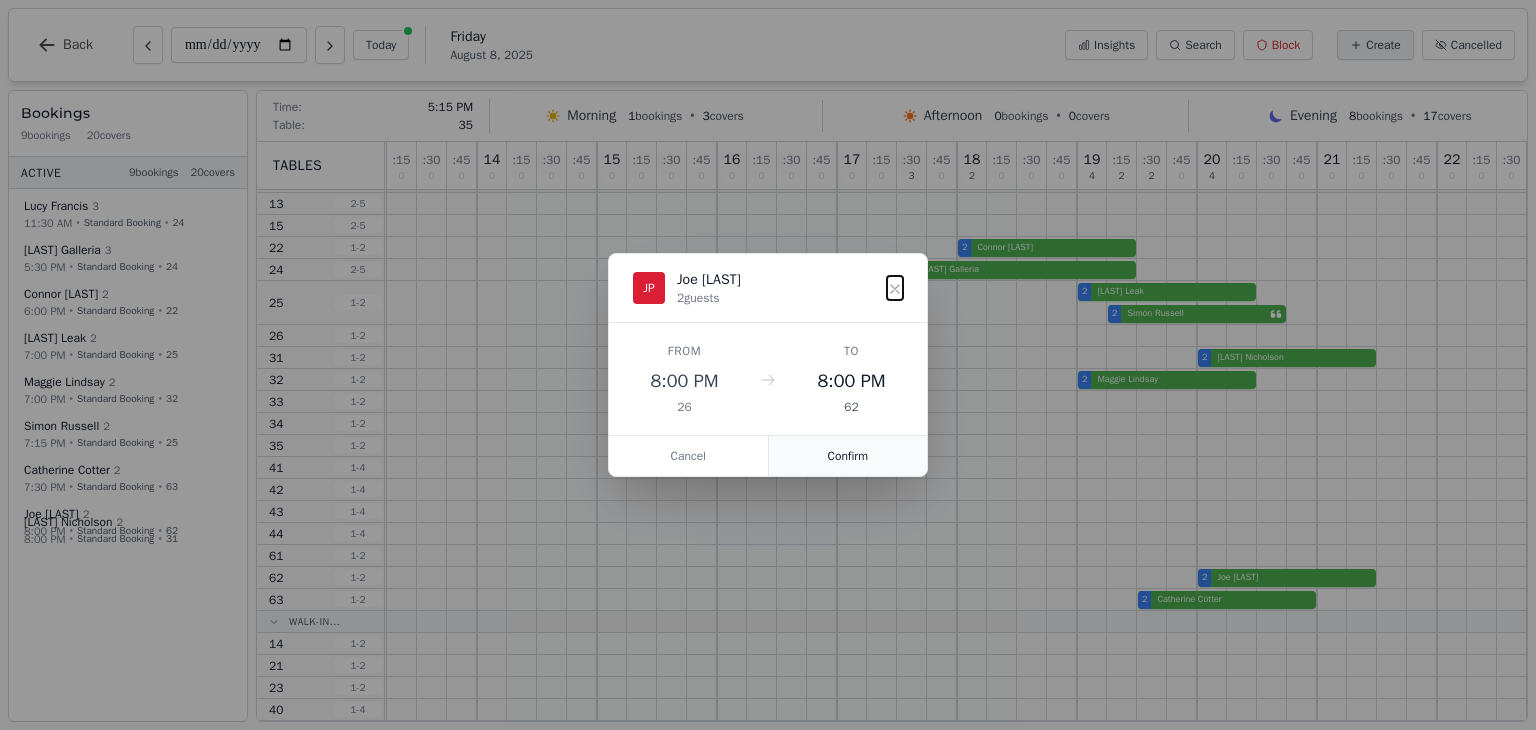 click on "Confirm" at bounding box center (848, 456) 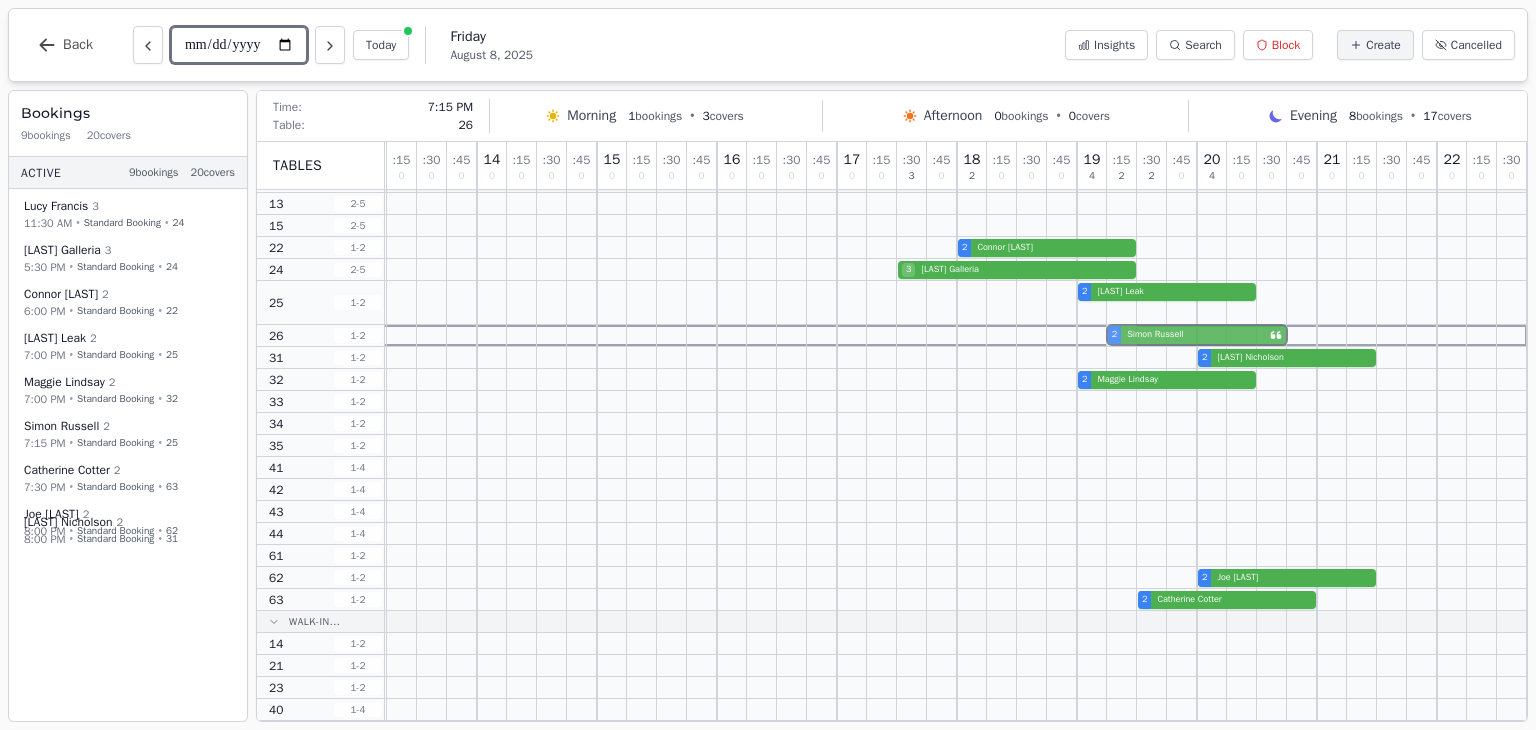 drag, startPoint x: 1115, startPoint y: 313, endPoint x: 1115, endPoint y: 330, distance: 17 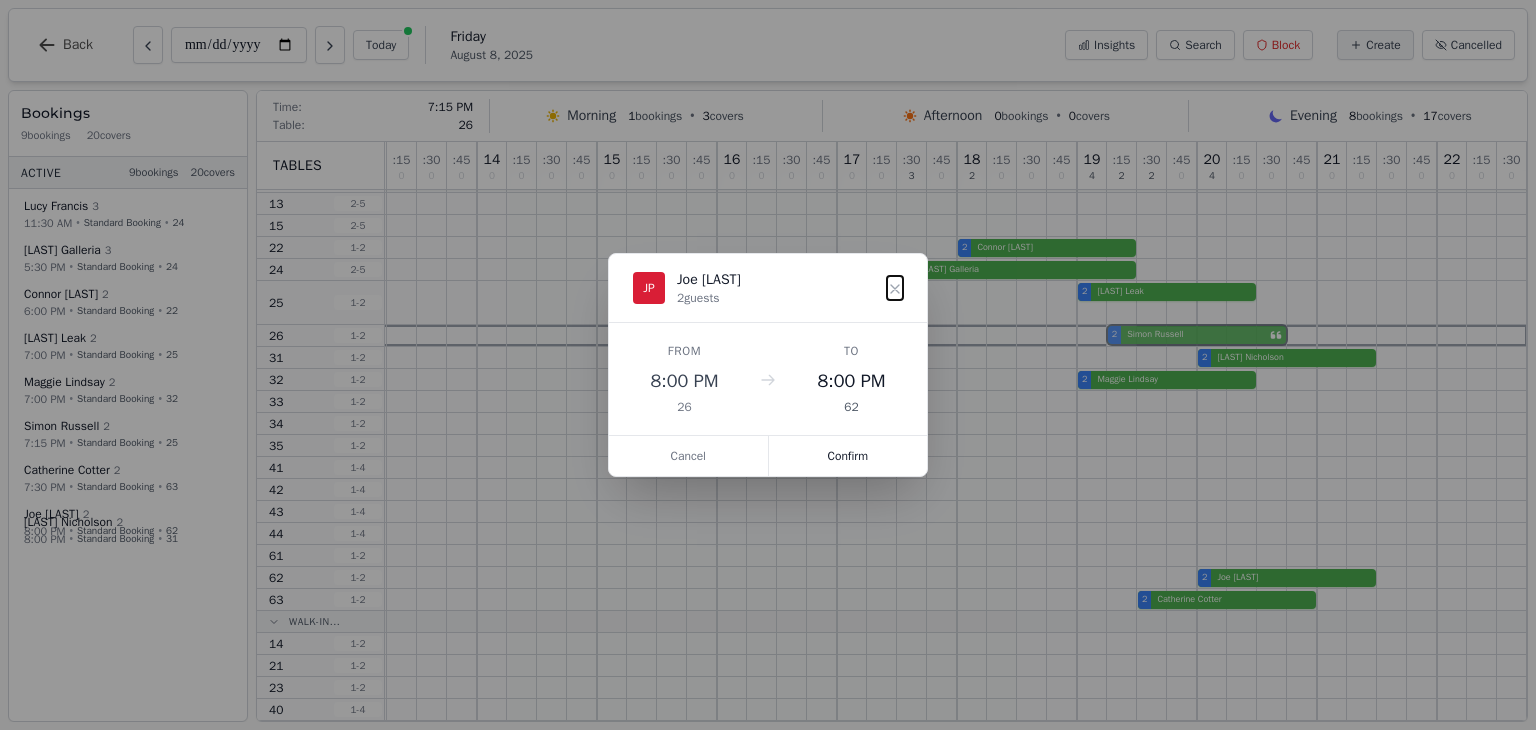 click on "10 0 : 15 0 : 30 0 : 45 0 11 0 : 15 0 : 30 3 : 45 0 12 0 : 15 0 : 30 0 : 45 0 13 0 : 15 0 : 30 0 : 45 0 14 0 : 15 0 : 30 0 : 45 0 15 0 : 15 0 : 30 0 : 45 0 16 0 : 15 0 : 30 0 : 45 0 17 0 : 15 0 : 30 3 : 45 0 18 2 : 15 0 : 30 0 : 45 0 19 4 : 15 2 : 30 2 : 45 0 20 4 : 15 0 : 30 0 : 45 0 21 0 : 15 0 : 30 0 : 45 0 22 0 : 15 0 : 30 0 2 [LAST]   [LAST] 3 [LAST]   [LAST] 3 [LAST]   [LAST] 2 [LAST]   [LAST] 2 [LAST]   [LAST] 2 [LAST]   [LAST] 2 [LAST]   [LAST] 2 [LAST]   [LAST]" at bounding box center (762, 554) 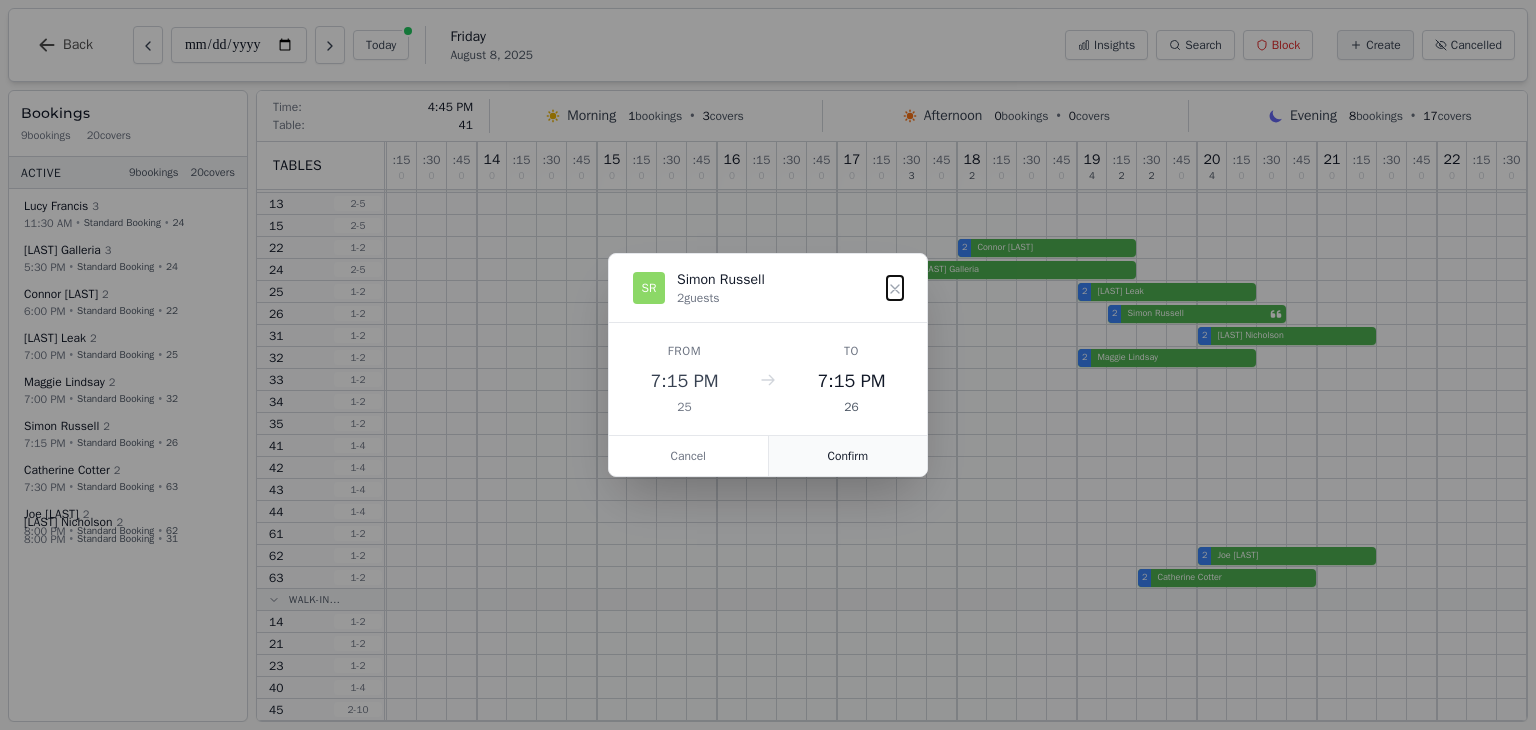 click on "Confirm" at bounding box center [848, 456] 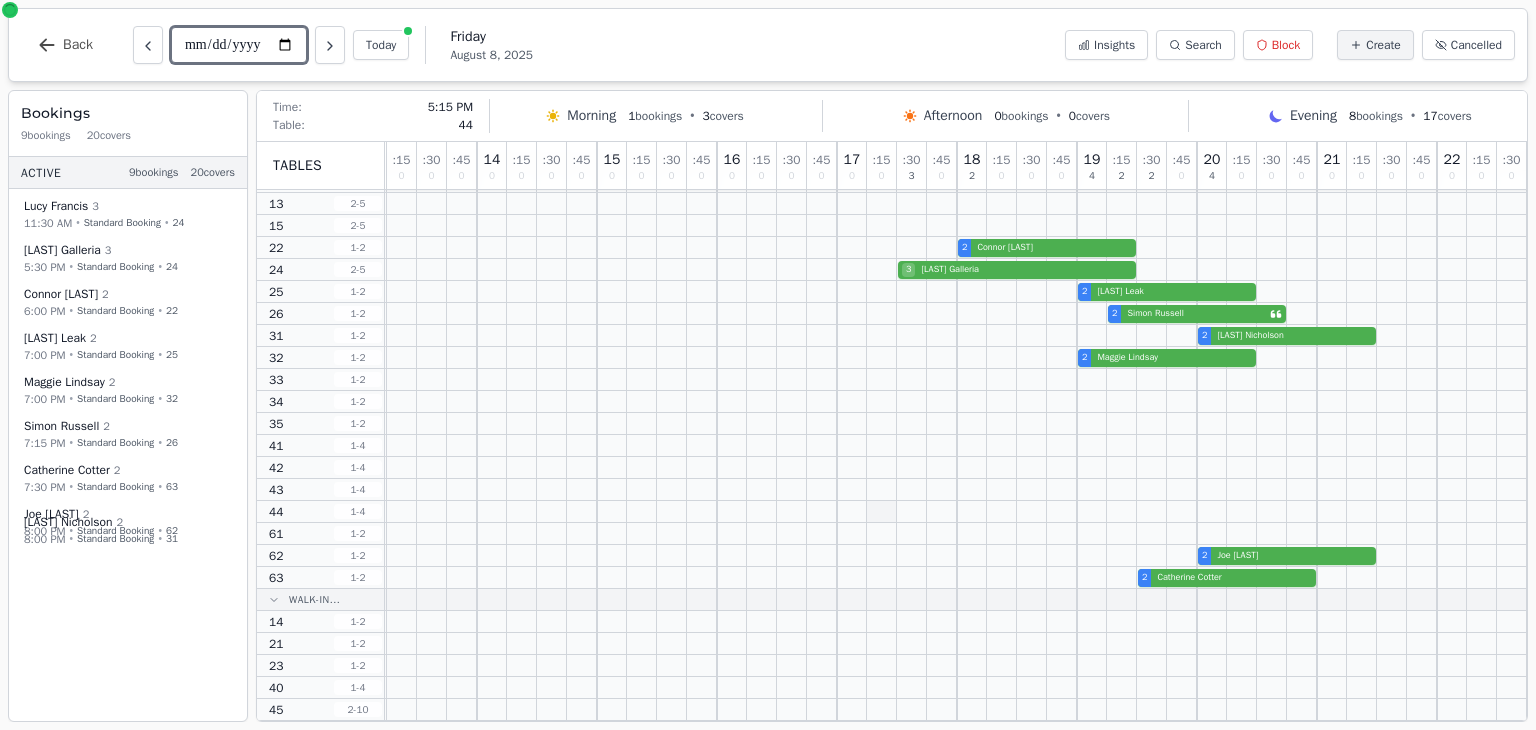 scroll, scrollTop: 0, scrollLeft: 388, axis: horizontal 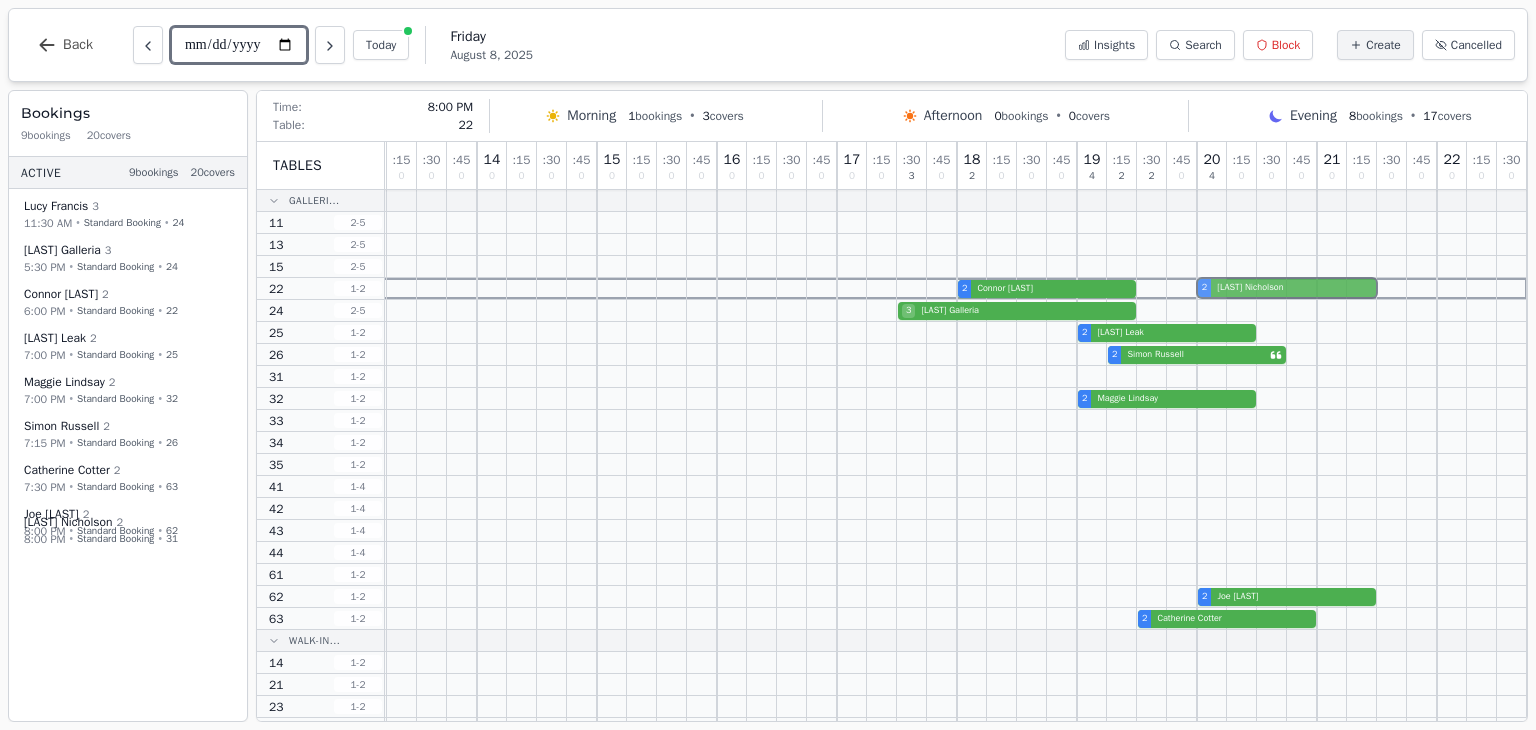 drag, startPoint x: 1204, startPoint y: 377, endPoint x: 1204, endPoint y: 292, distance: 85 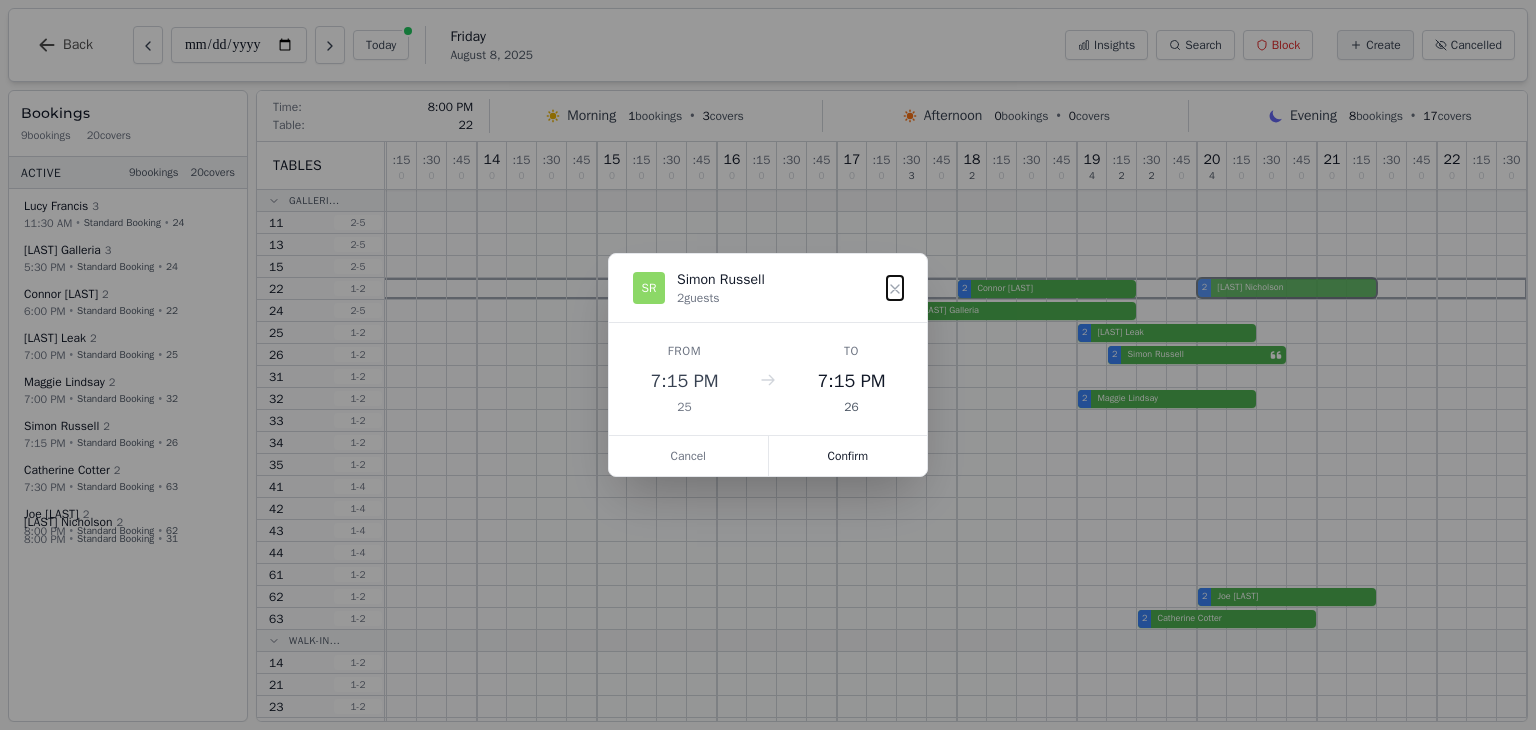 click on "10 0 : 15 0 : 30 0 : 45 0 11 0 : 15 0 : 30 3 : 45 0 12 0 : 15 0 : 30 0 : 45 0 13 0 : 15 0 : 30 0 : 45 0 14 0 : 15 0 : 30 0 : 45 0 15 0 : 15 0 : 30 0 : 45 0 16 0 : 15 0 : 30 0 : 45 0 17 0 : 15 0 : 30 3 : 45 0 18 2 : 15 0 : 30 0 : 45 0 19 4 : 15 2 : 30 2 : 45 0 20 4 : 15 0 : 30 0 : 45 0 21 0 : 15 0 : 30 0 : 45 0 22 0 : 15 0 : 30 0 2 [LAST]   [LAST] 3 [LAST]   [LAST] 3 [LAST]   [LAST] 2 [LAST]   [LAST] 2 [LAST]   [LAST] 2 [LAST]   [LAST] 2 [LAST]   [LAST] 2 [LAST]   [LAST]" at bounding box center [762, 584] 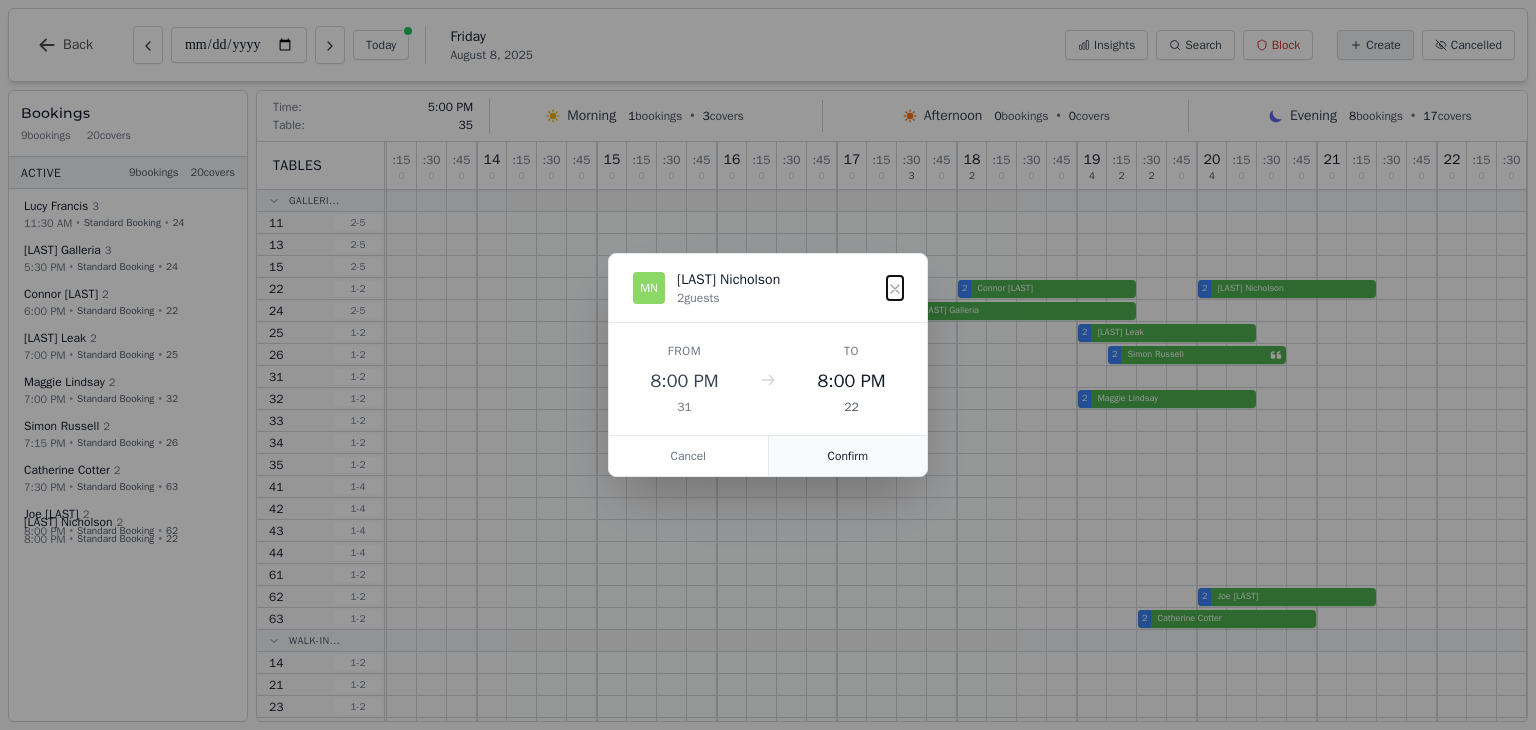 click on "Confirm" at bounding box center [848, 456] 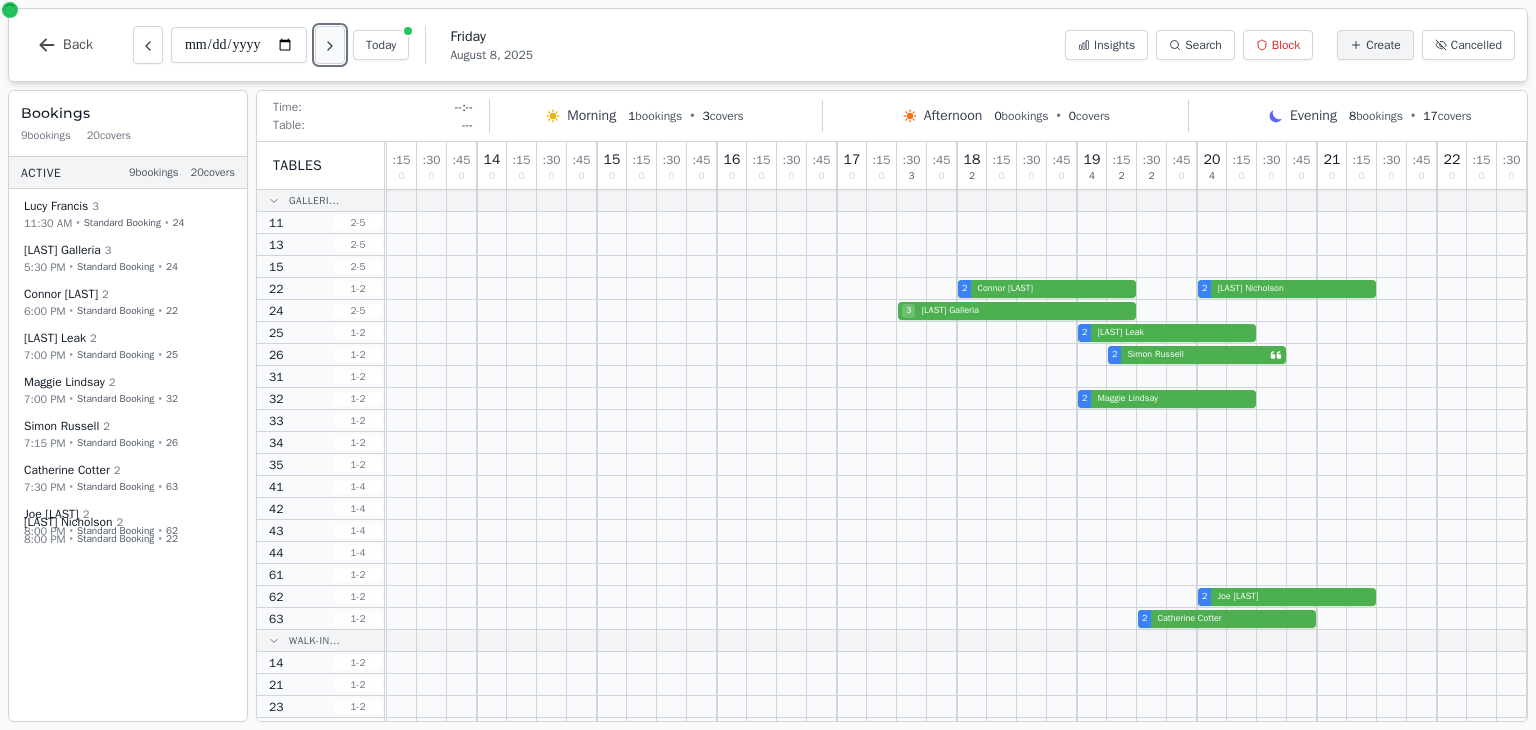 click at bounding box center (330, 45) 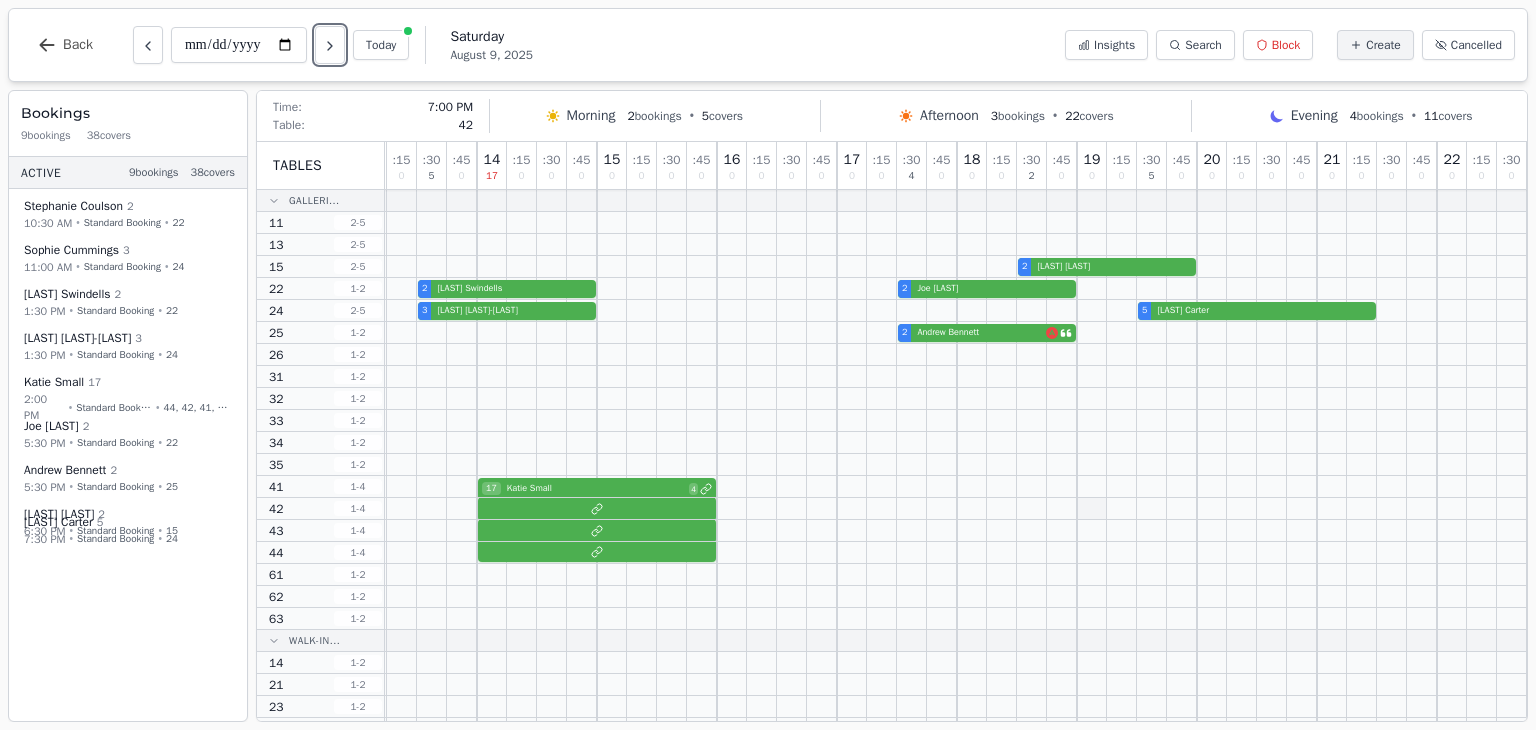 scroll, scrollTop: 0, scrollLeft: 0, axis: both 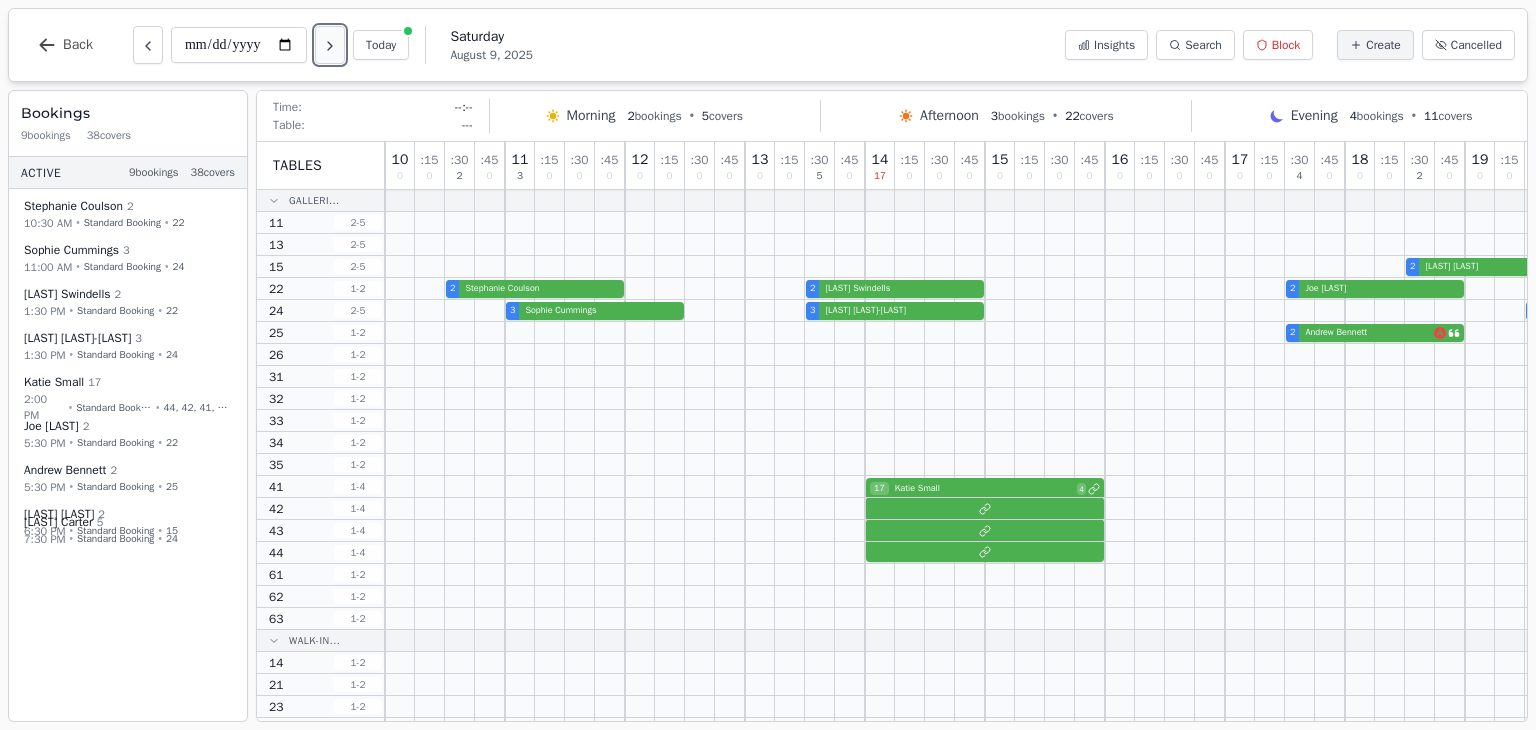 click at bounding box center [330, 45] 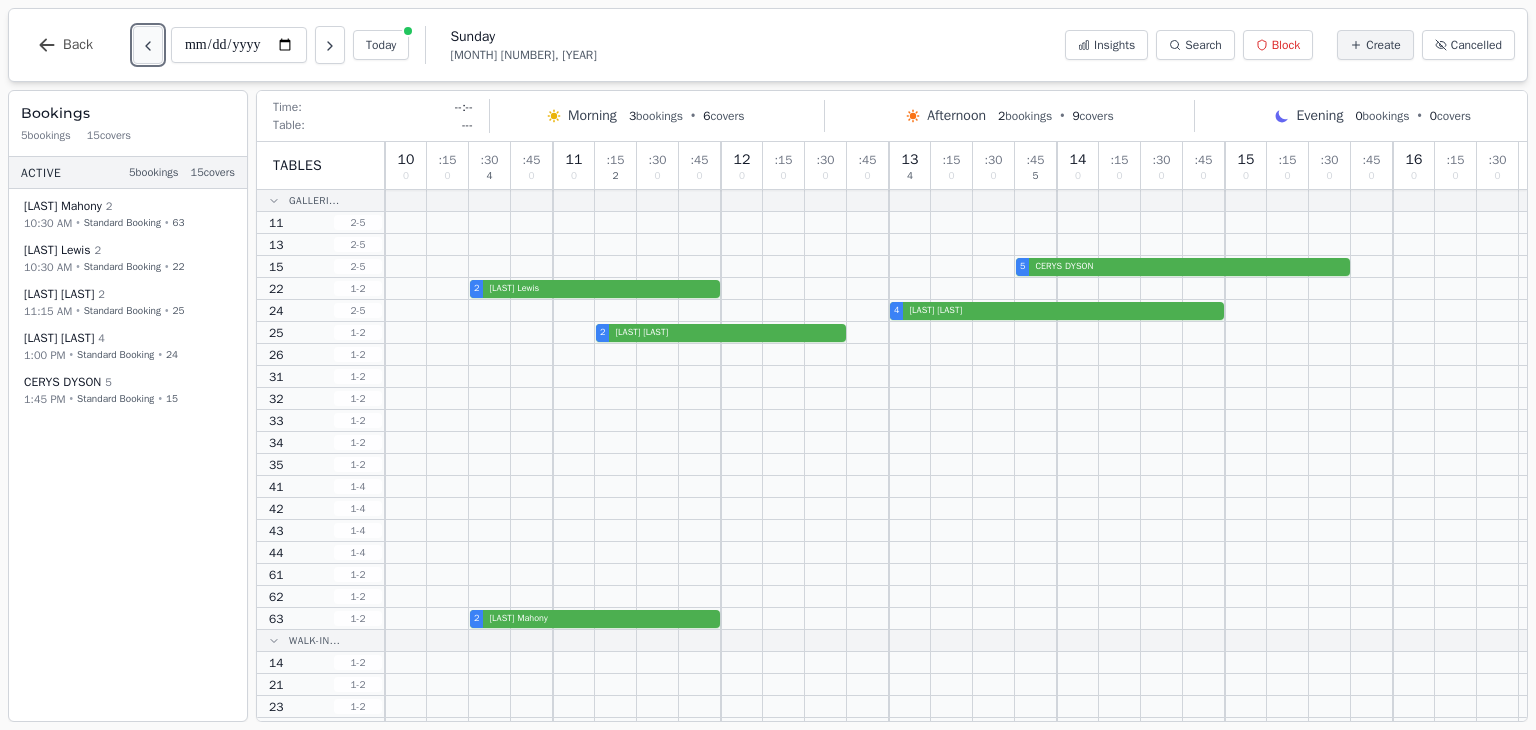 click at bounding box center (148, 45) 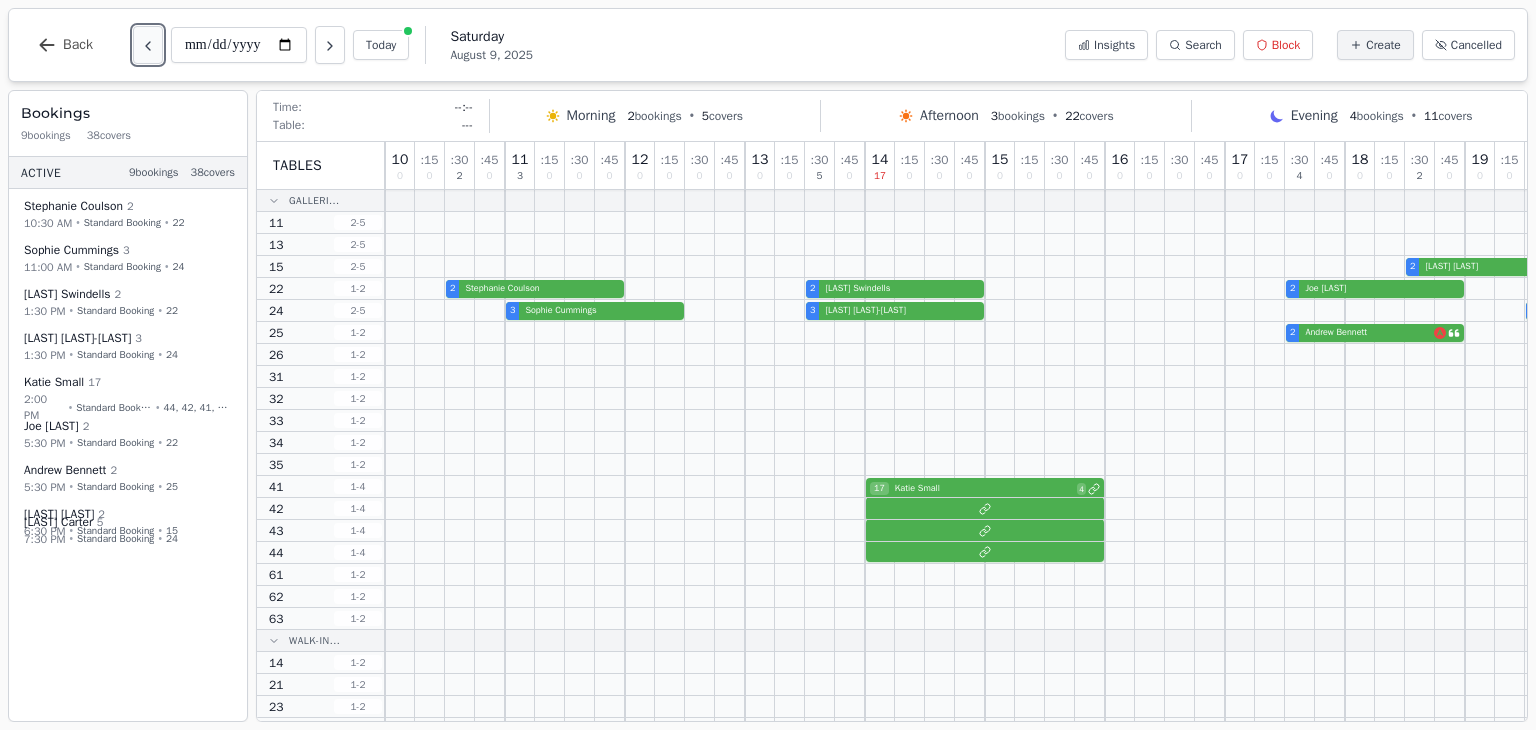click at bounding box center [148, 45] 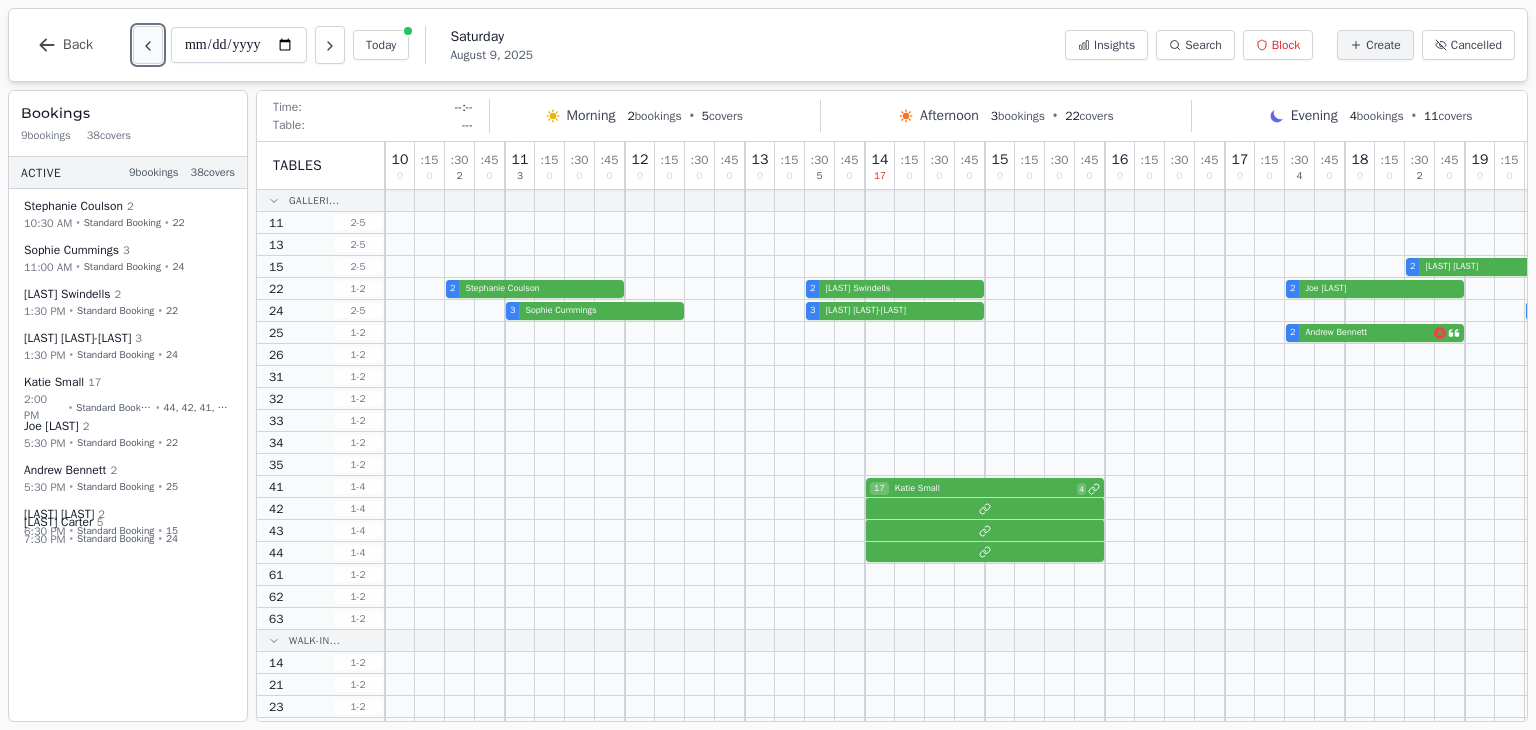 click at bounding box center (148, 45) 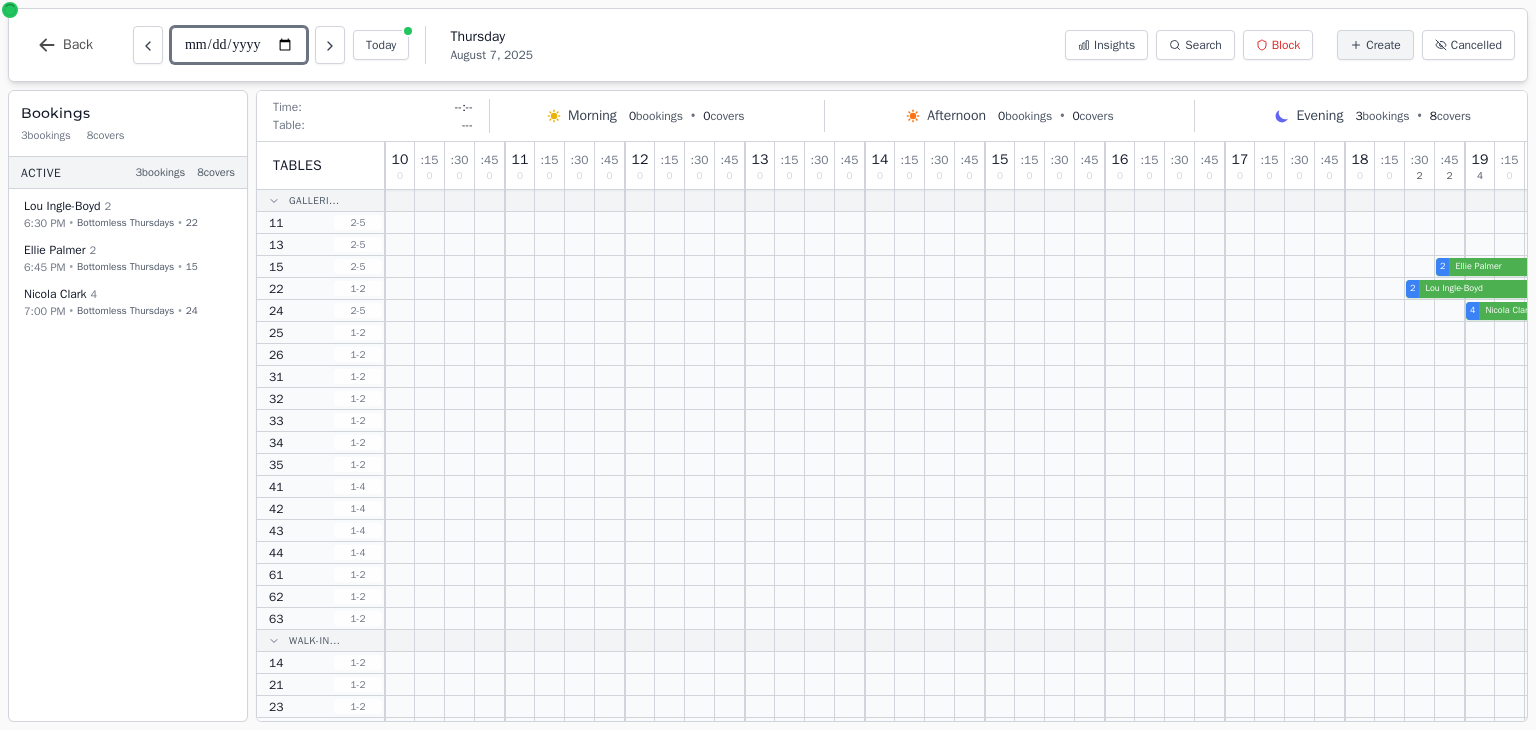 click on "**********" at bounding box center (239, 45) 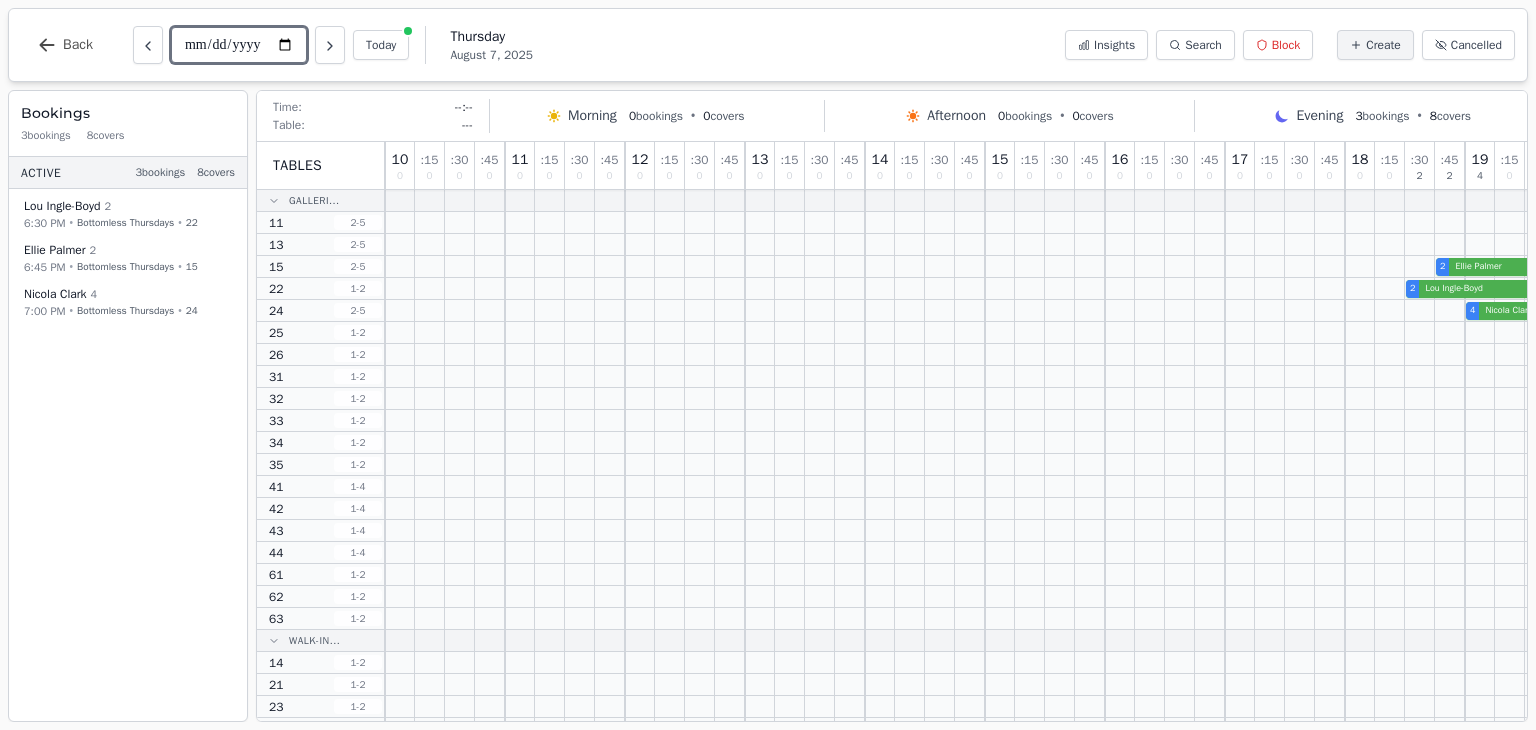 type on "**********" 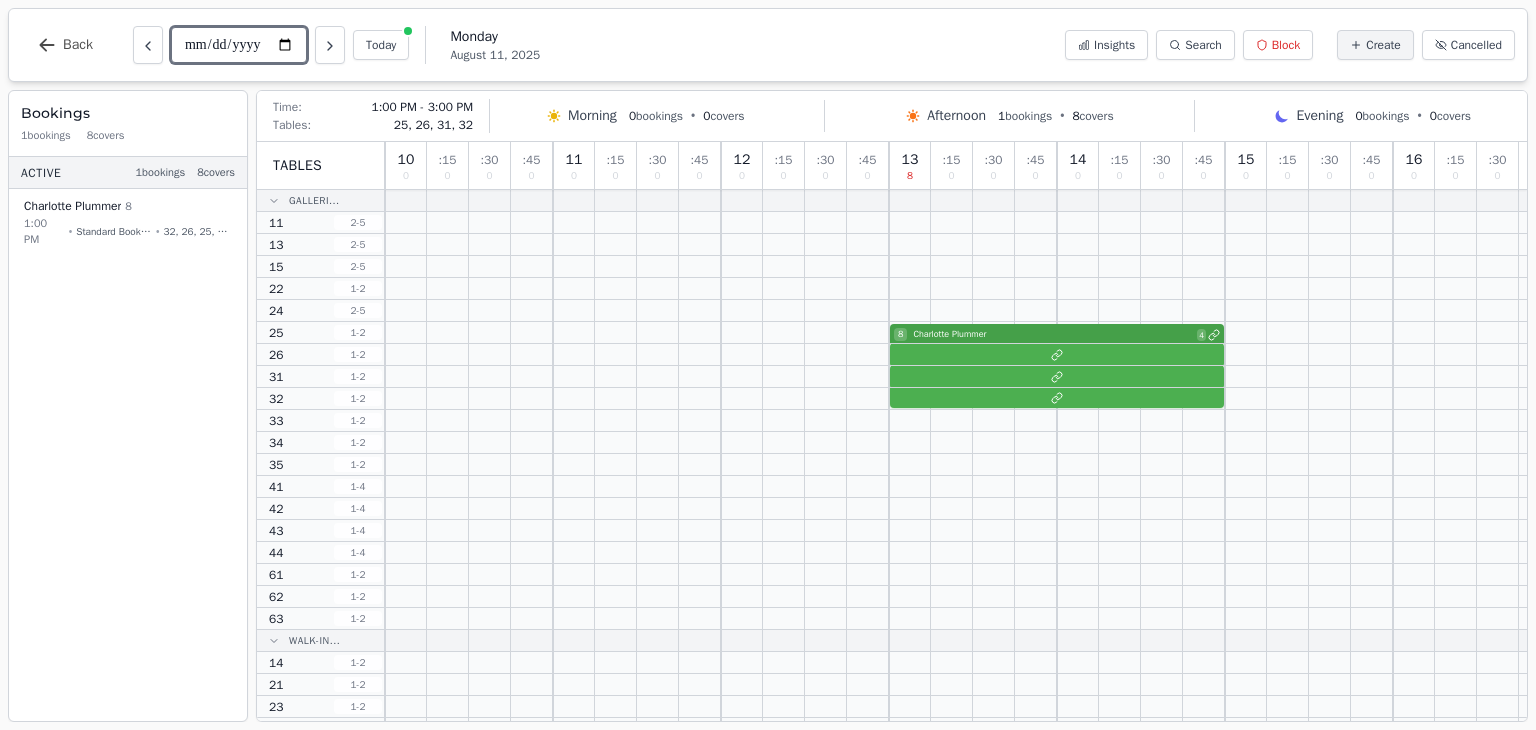 click on "8 [LAST]   [LAST] 4" at bounding box center (956, 333) 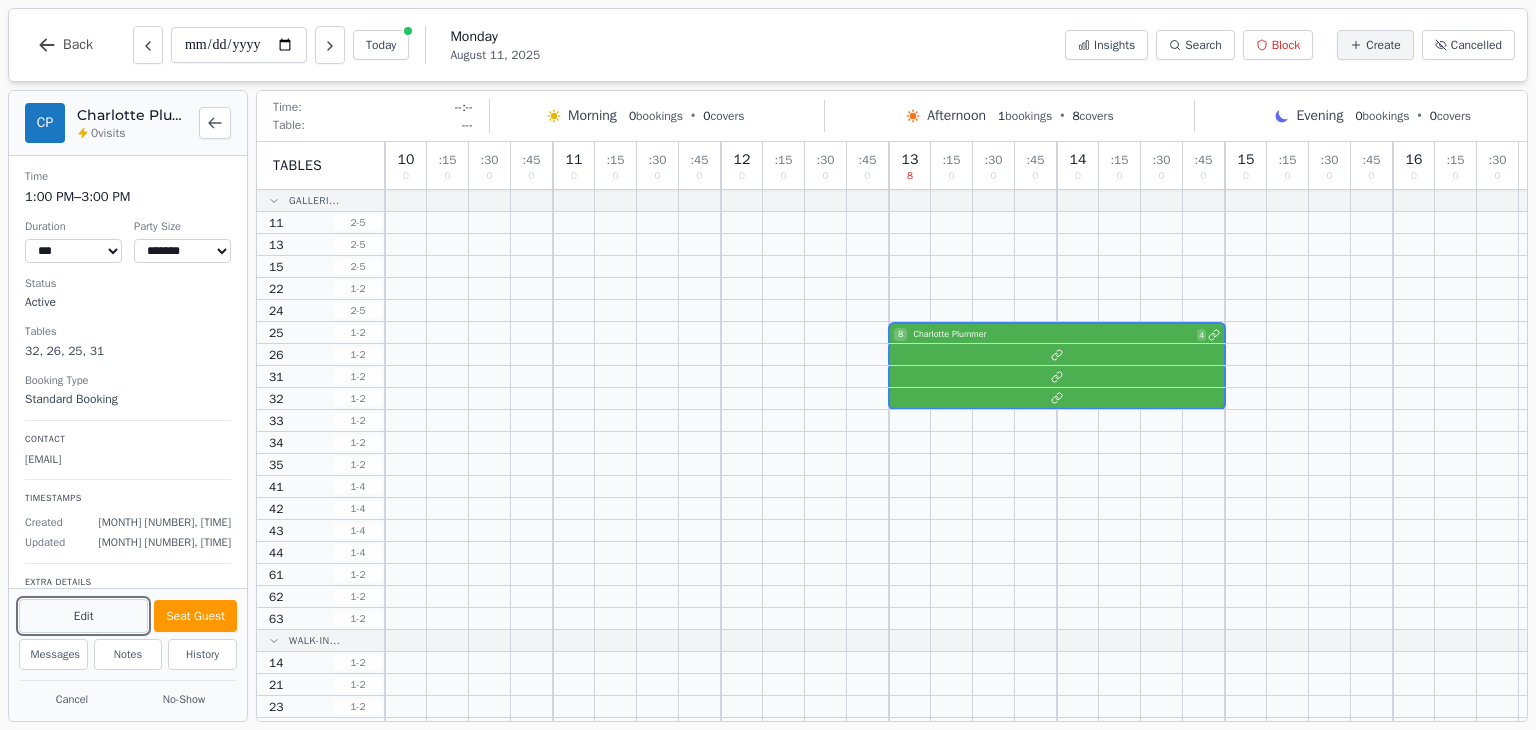 click on "Edit" at bounding box center (83, 616) 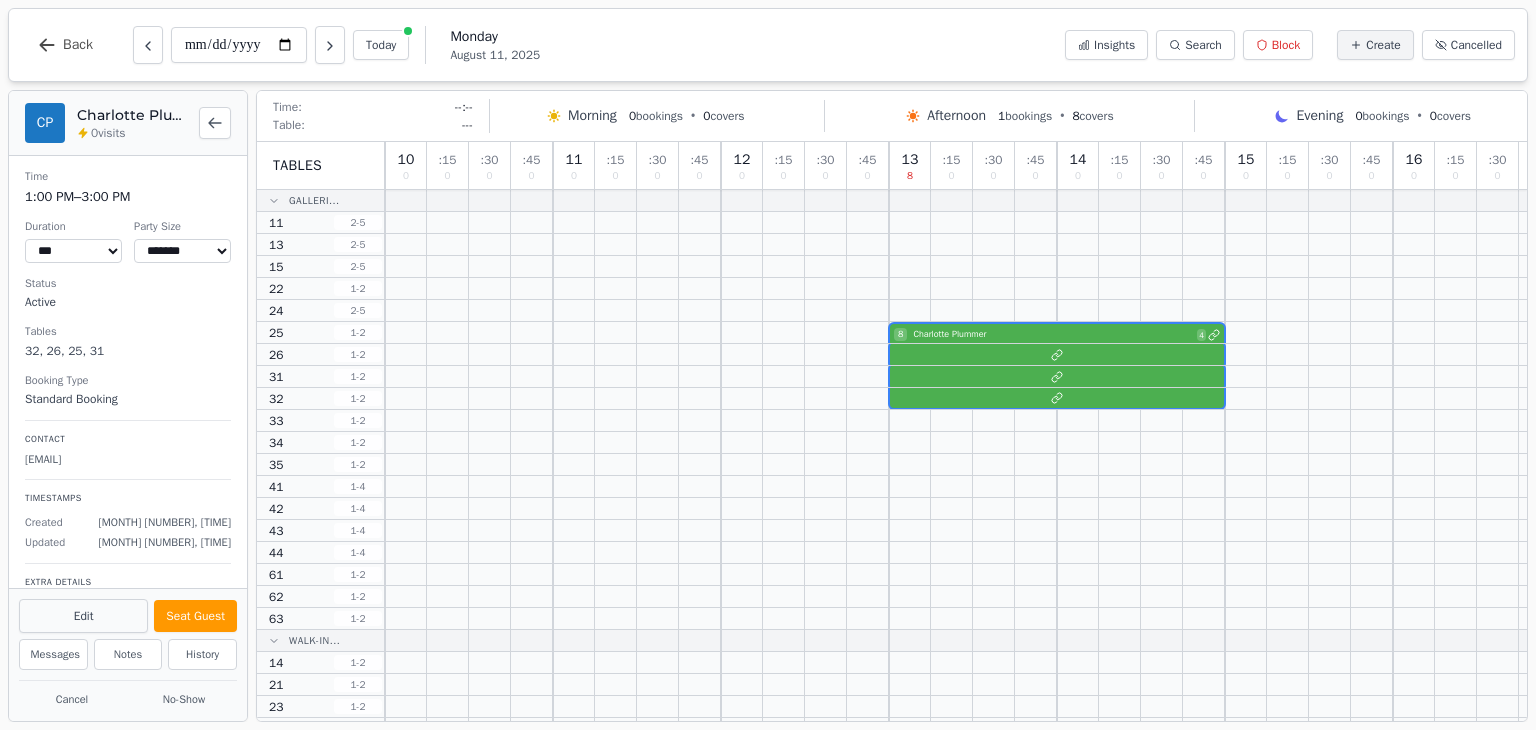 select on "*" 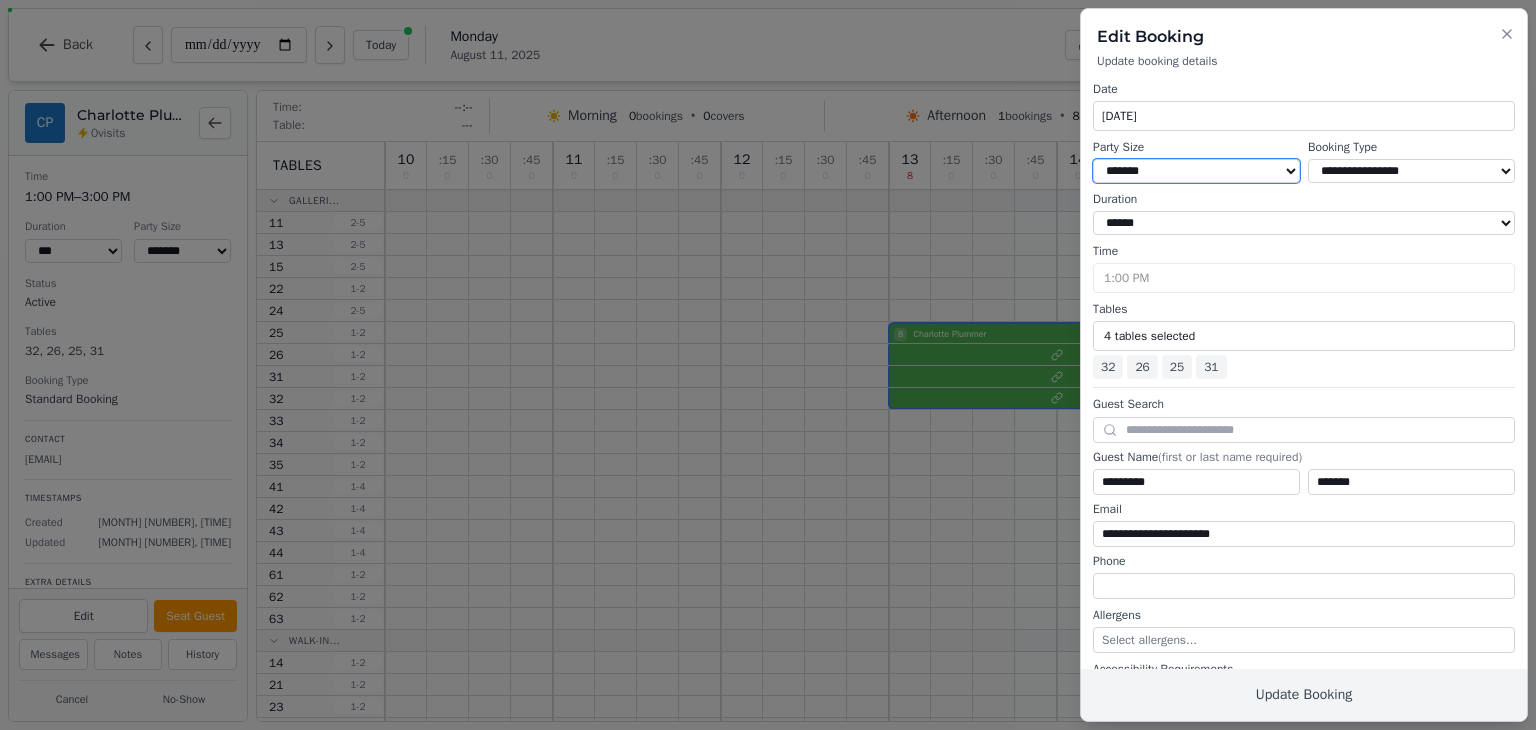 click on "*   ***** *   ****** *   ****** *   ****** *   ****** *   ****** *   ****** *   ****** *   ****** **   ****** **   ****** **   ****** **   ****** **   ****** **   ****** **   ****** **   ****** **   ****** **   ****** **   ****** **   ****** **   ****** **   ****** **   ****** **   ****** **   ****** **   ****** **   ****** **   ****** **   ****** **   ****** **   ****** **   ****** **   ****** **   ****** **   ****** **   ****** **   ****** **   ****** **   ****** **   ****** **   ****** **   ****** **   ****** **   ****** **   ****** **   ****** **   ****** **   ****** **   ****** **   ****** **   ****** **   ****** **   ****** **   ****** **   ****** **   ****** **   ****** **   ****** **   ****** **   ****** **   ****** **   ****** **   ****** **   ****** **   ****** **   ****** **   ****** **   ****** **   ****** **   ****** **   ****** **   ****** **   ****** **   ****** **   ****** **   ****** **   ****** **   ****** **   ****** **   ****** **   ****** **   ****** **   ****** **   ****** **   ****** **" at bounding box center (1196, 171) 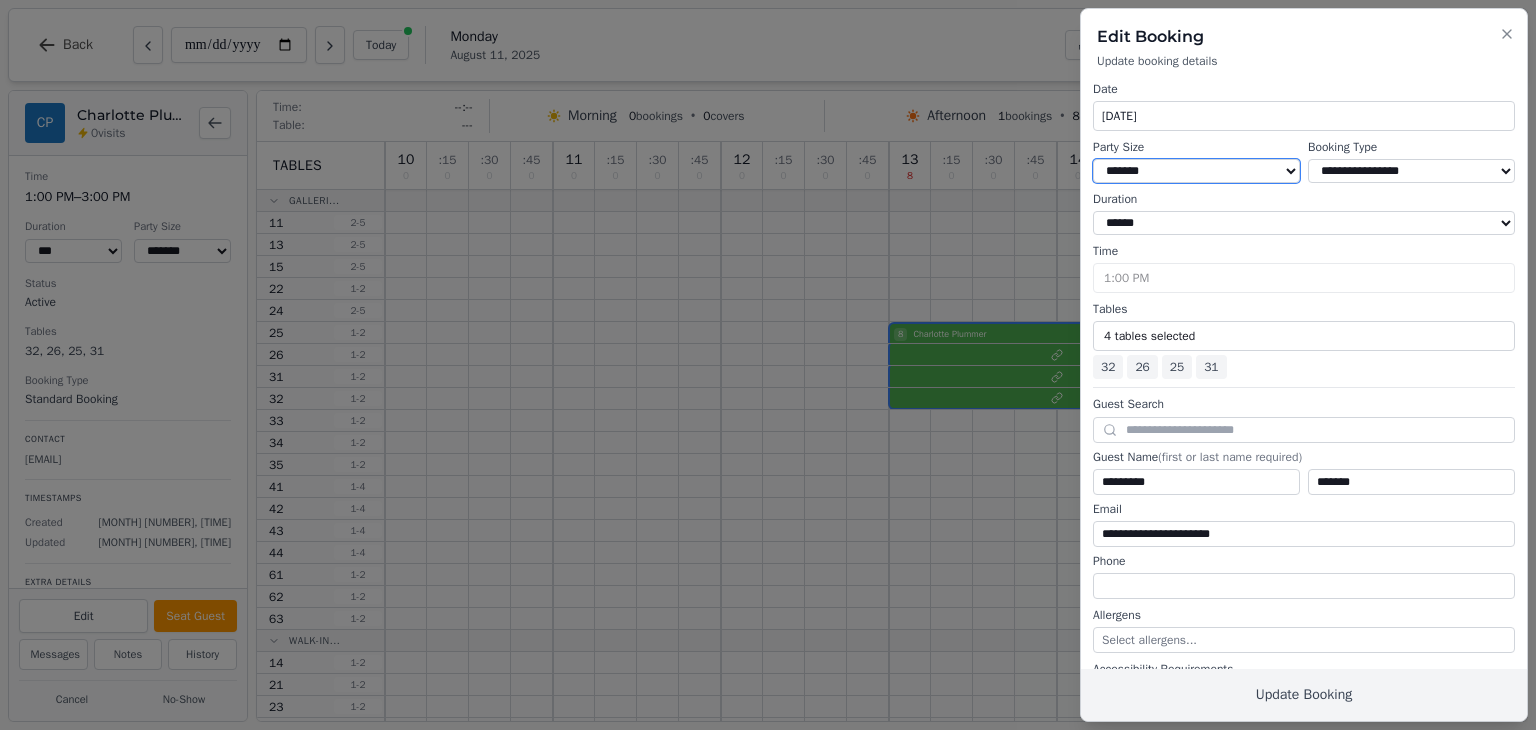 select on "*" 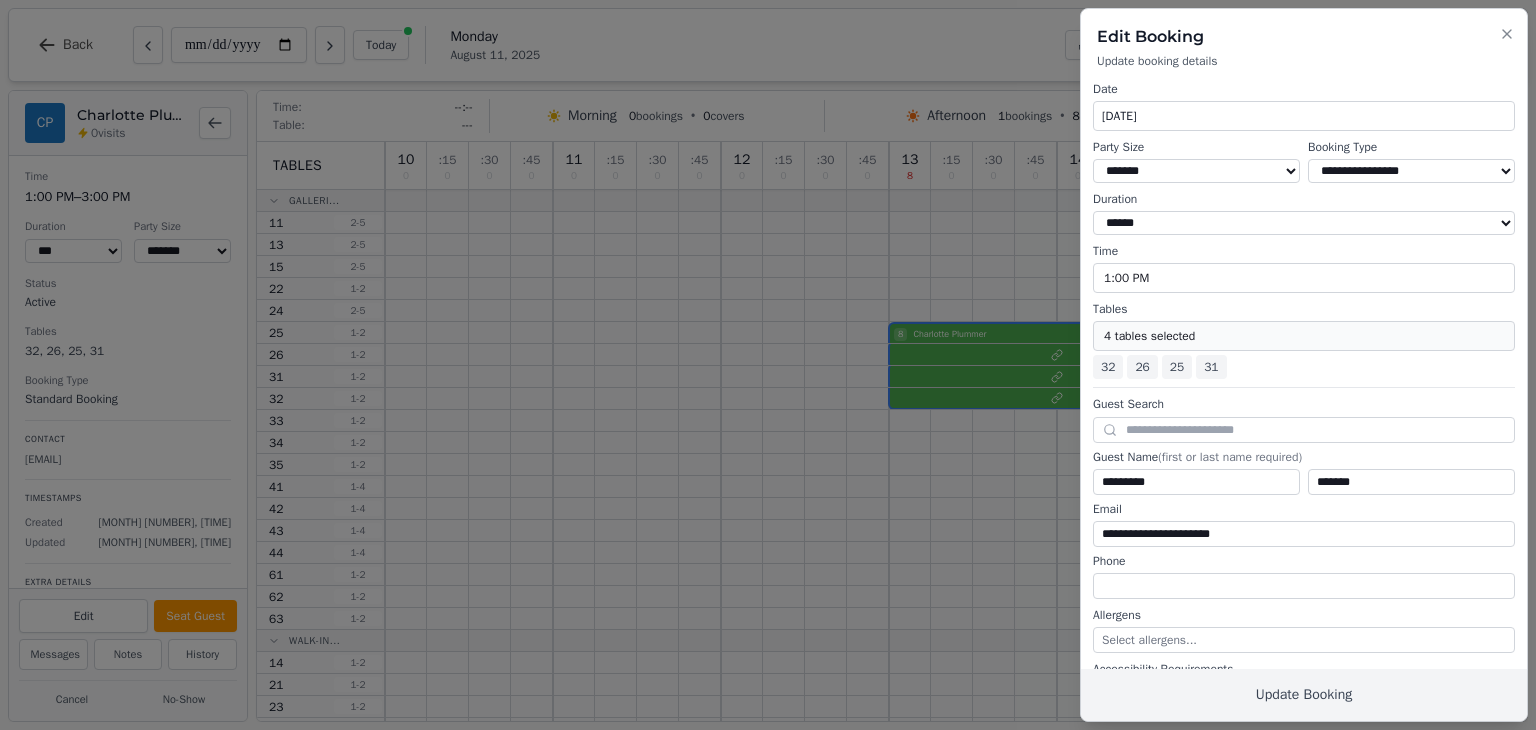 click on "4 tables selected" at bounding box center [1304, 336] 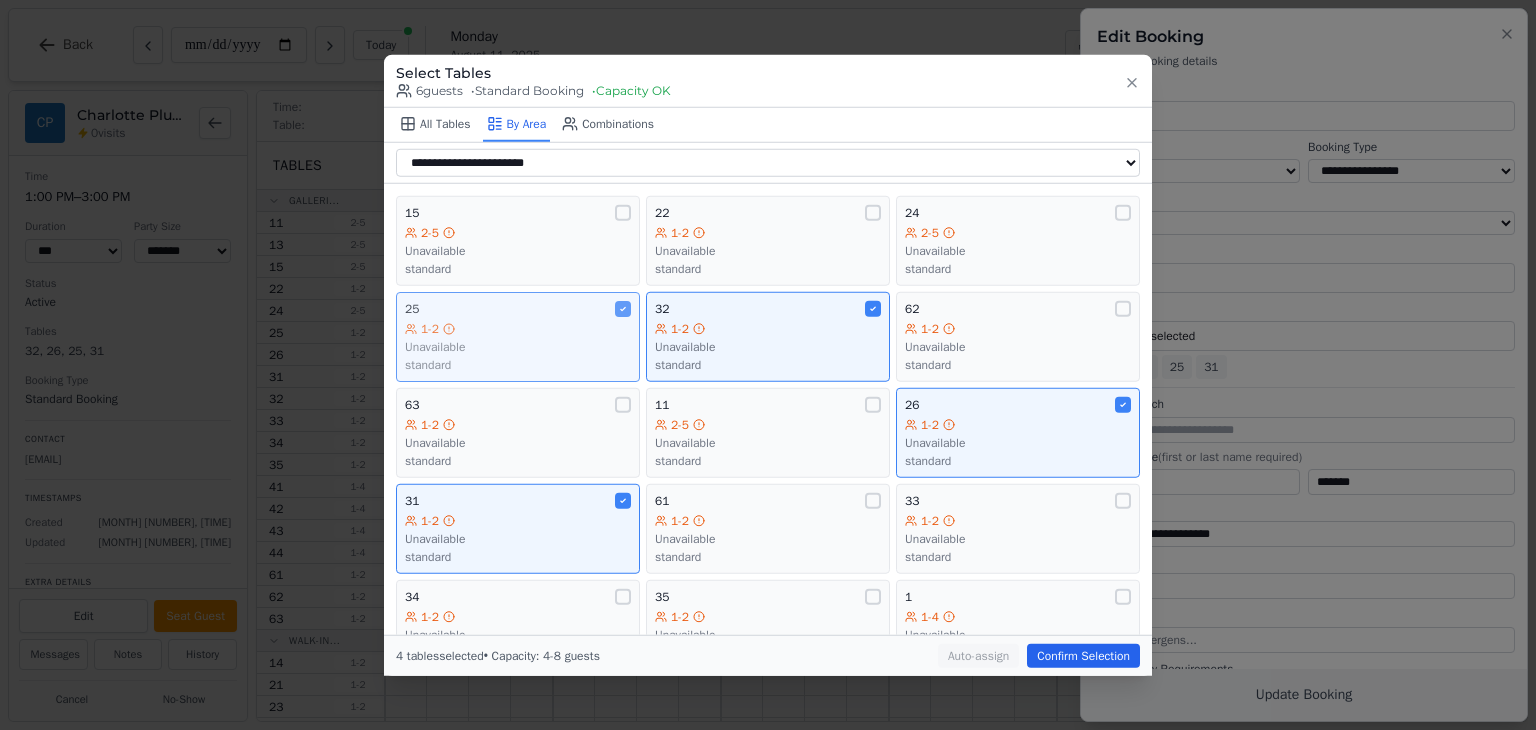 click on "25 1-2 Unavailable standard" at bounding box center (518, 337) 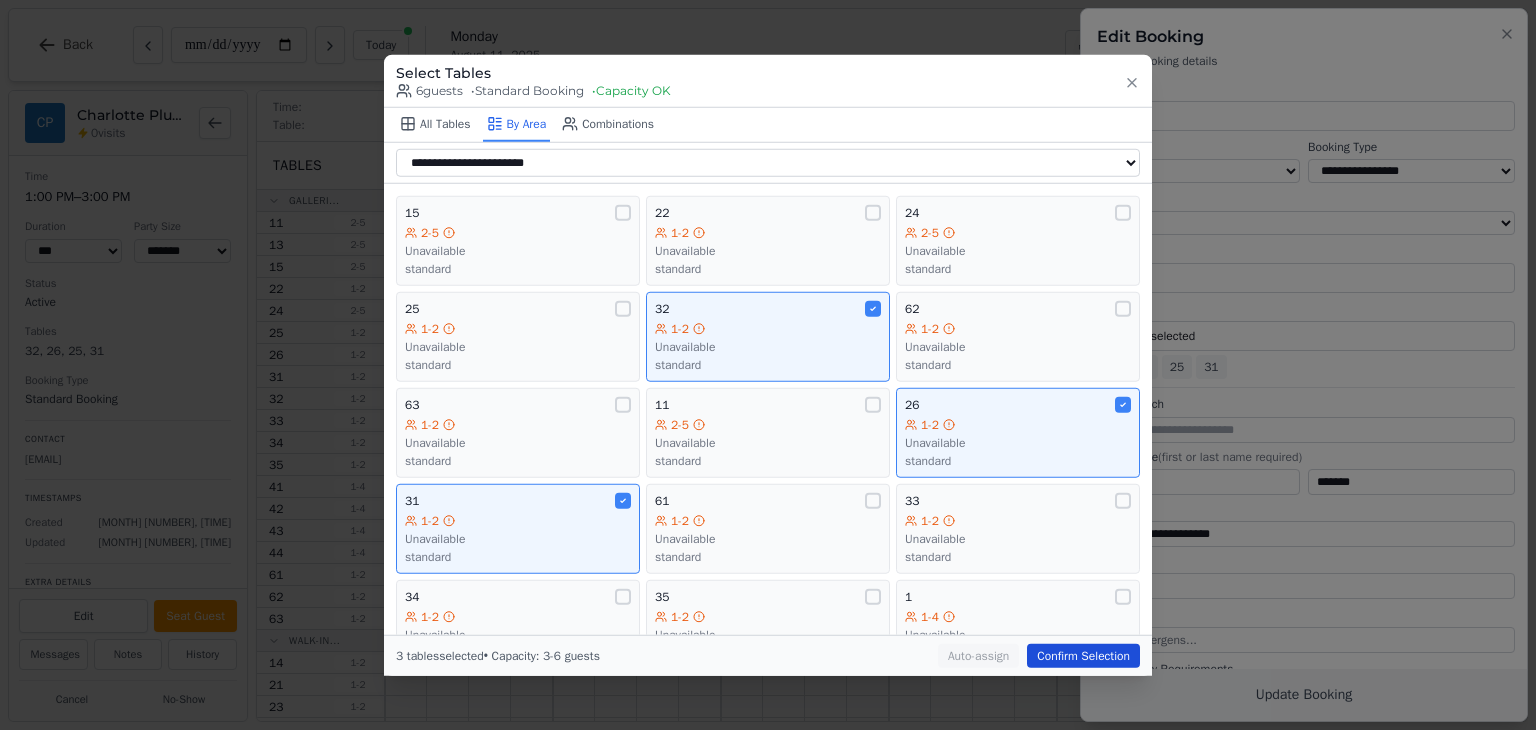 click on "Confirm Selection" at bounding box center (1083, 655) 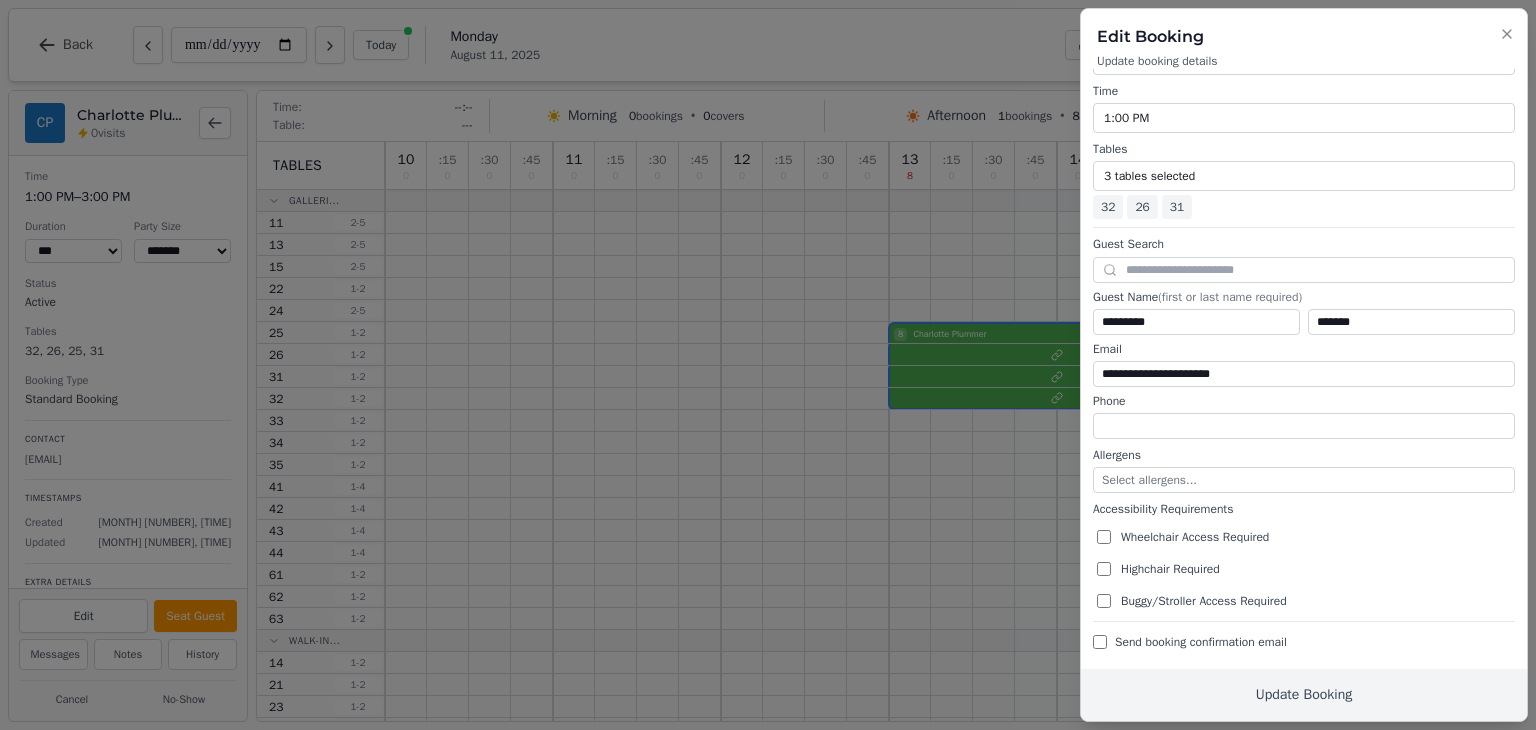 scroll, scrollTop: 167, scrollLeft: 0, axis: vertical 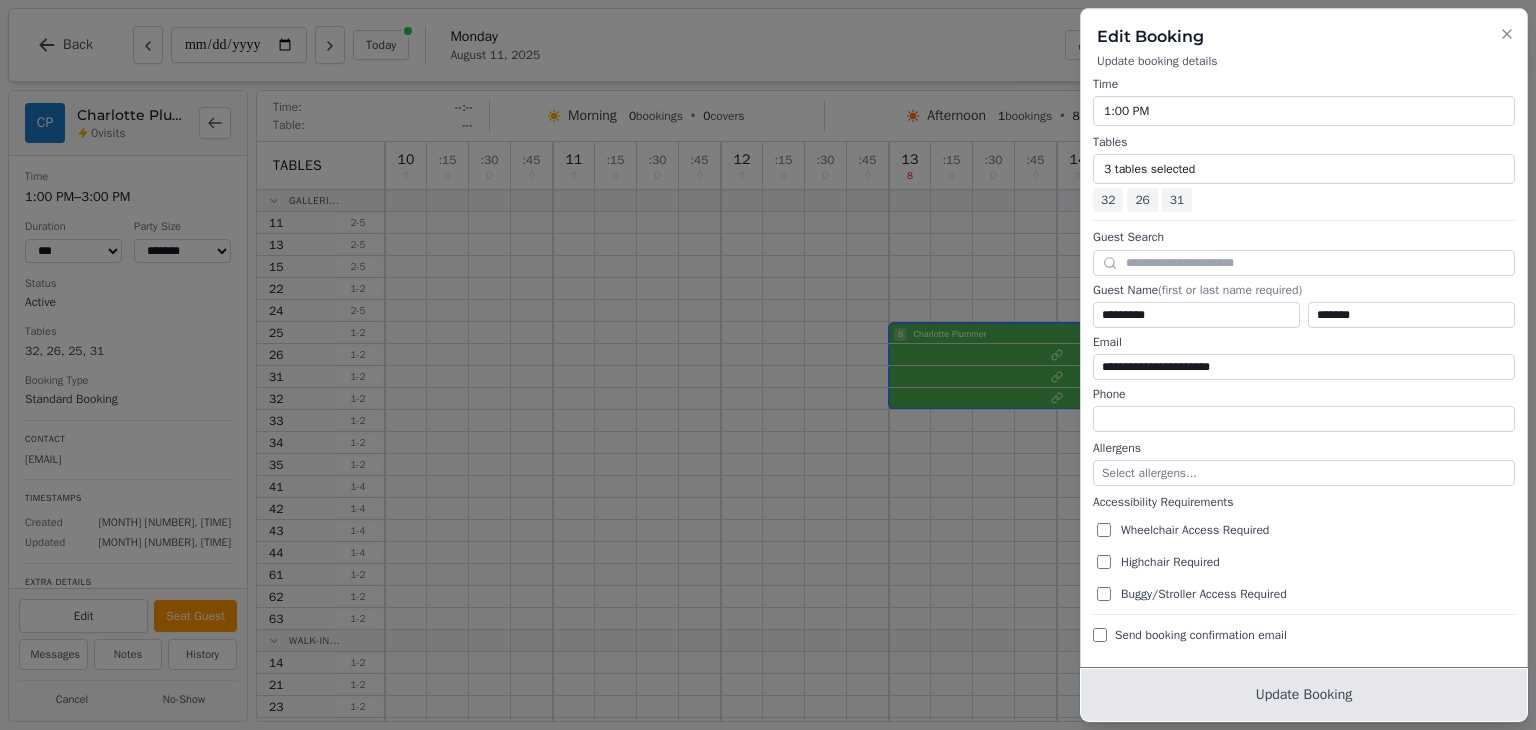 click on "Update Booking" at bounding box center (1304, 695) 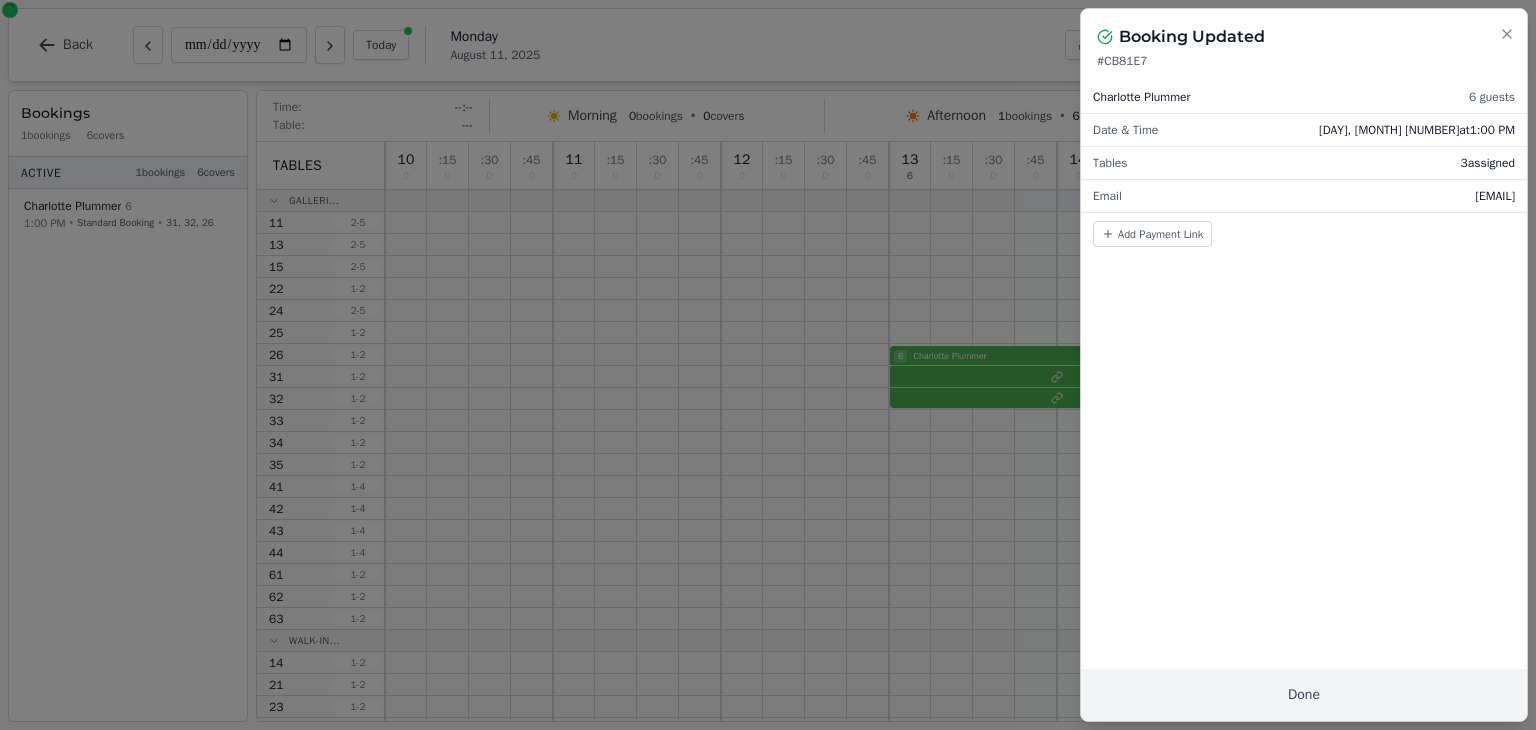 scroll, scrollTop: 0, scrollLeft: 0, axis: both 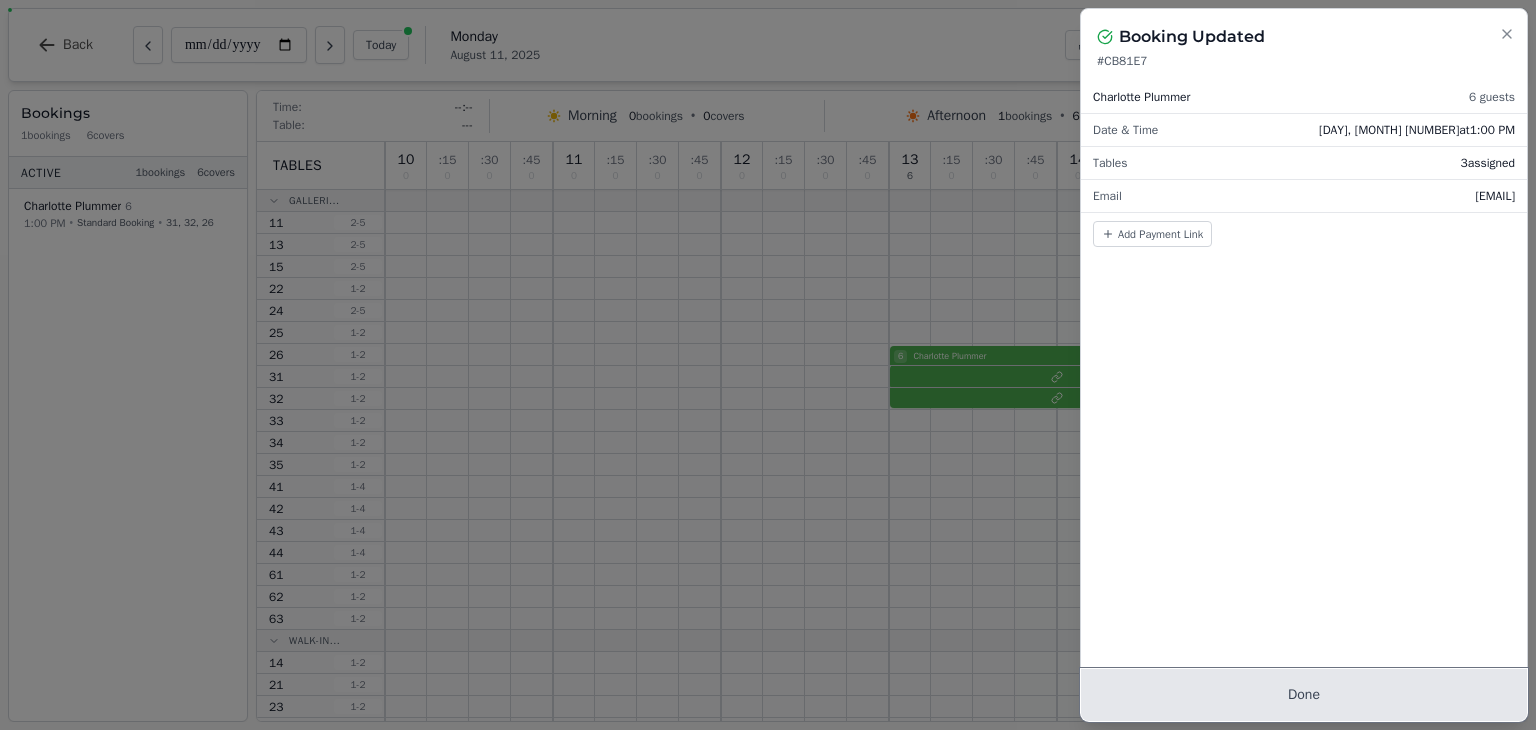 click on "Done" at bounding box center [1304, 695] 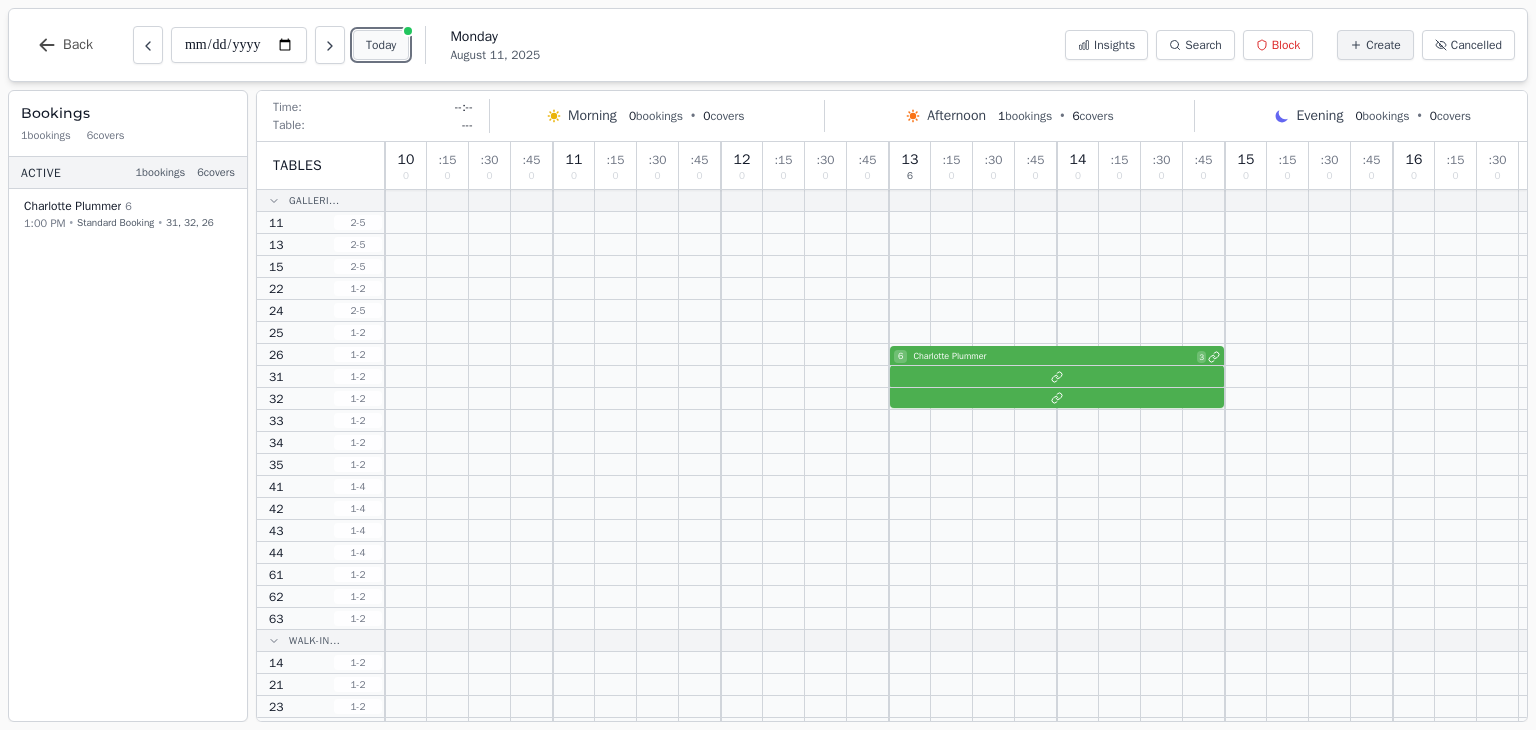 click on "Today" at bounding box center [381, 45] 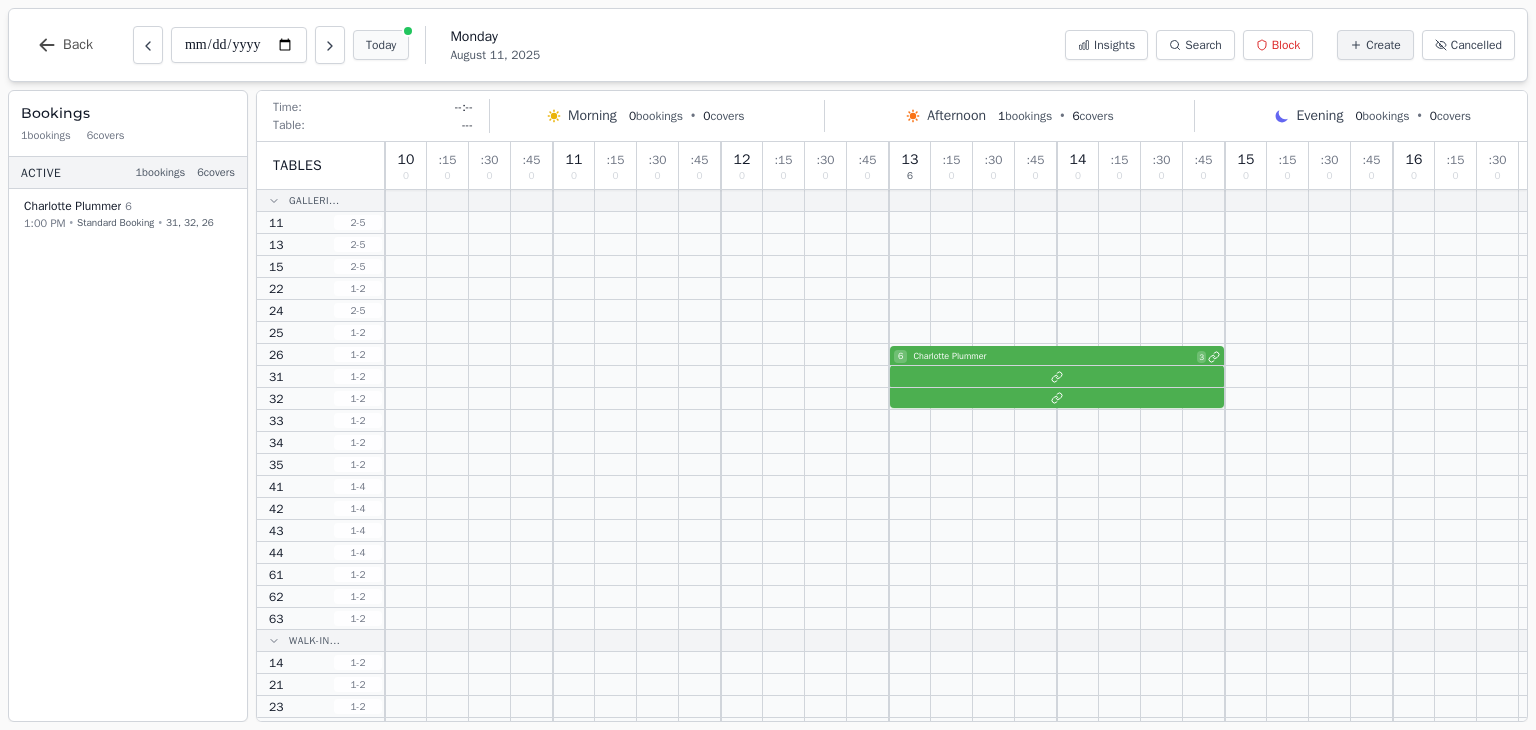 type on "**********" 